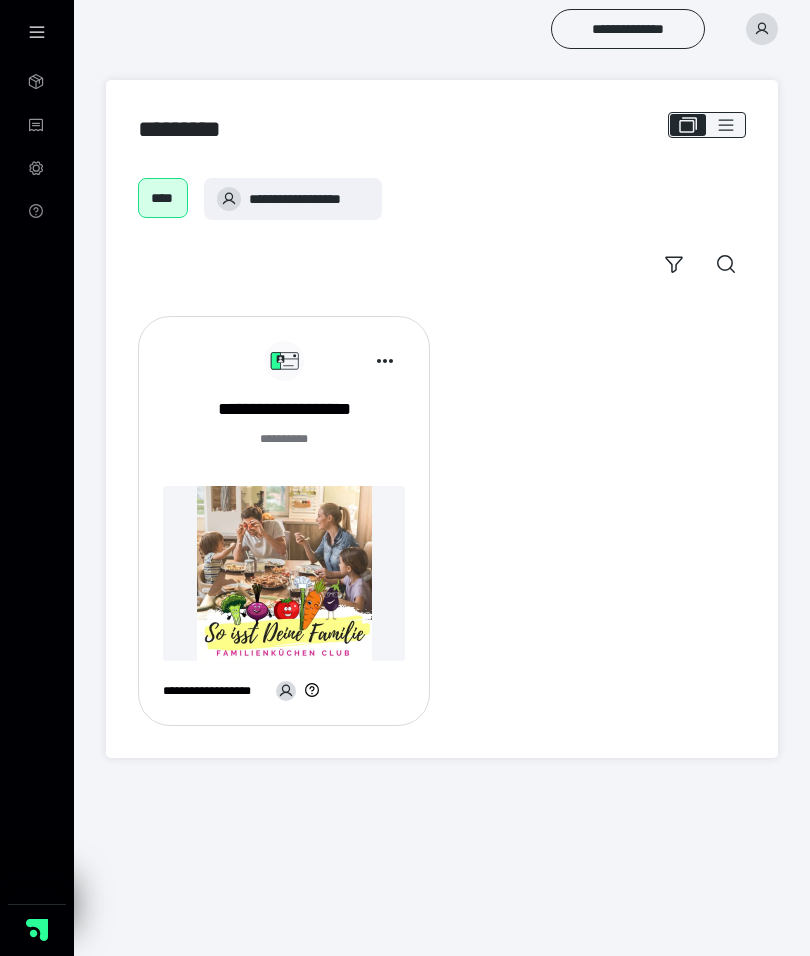 scroll, scrollTop: 0, scrollLeft: 0, axis: both 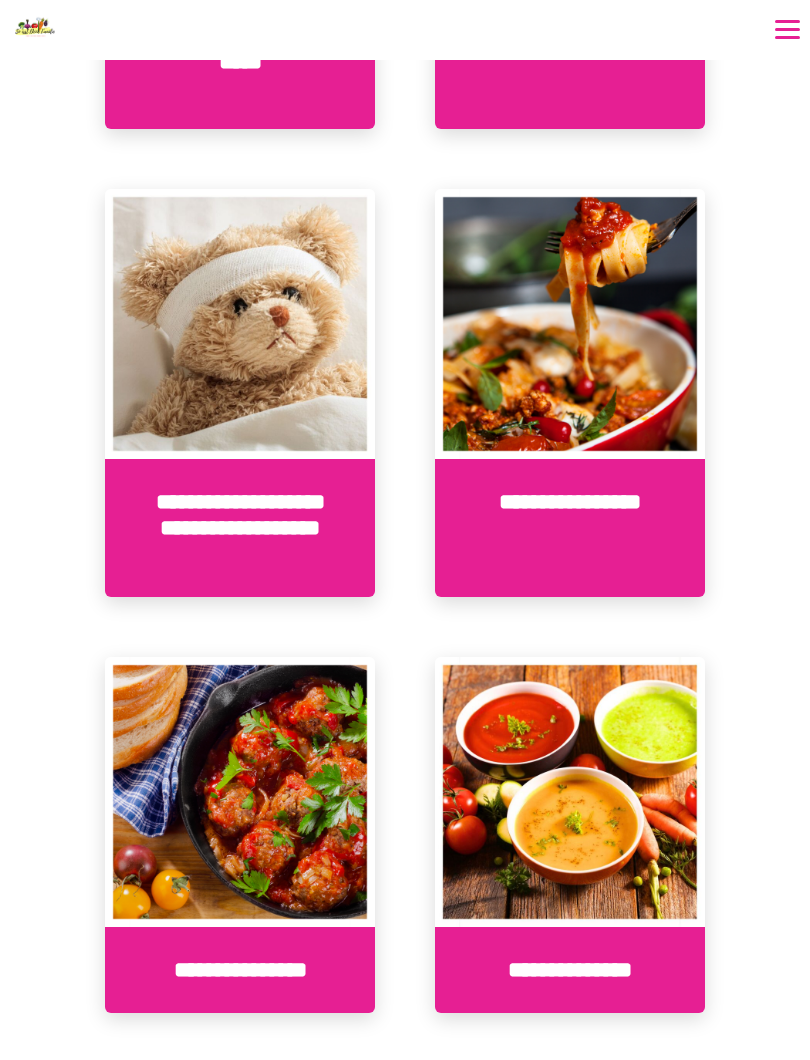 click on "**********" at bounding box center (570, 528) 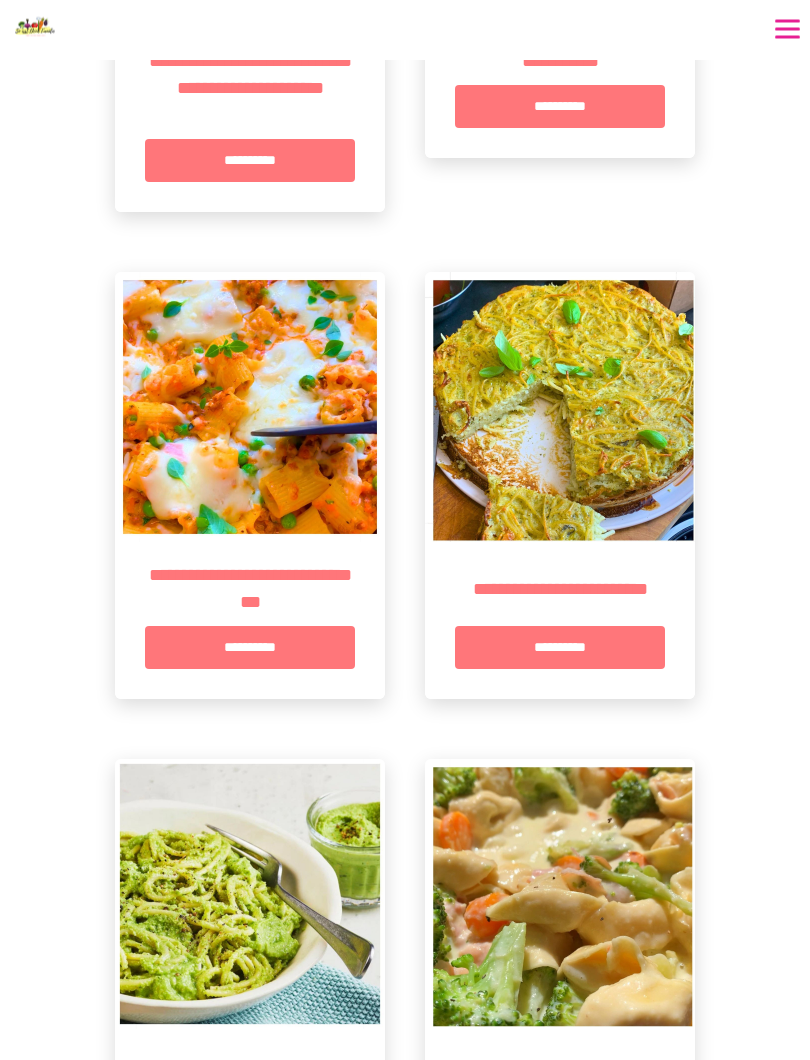 scroll, scrollTop: 639, scrollLeft: 0, axis: vertical 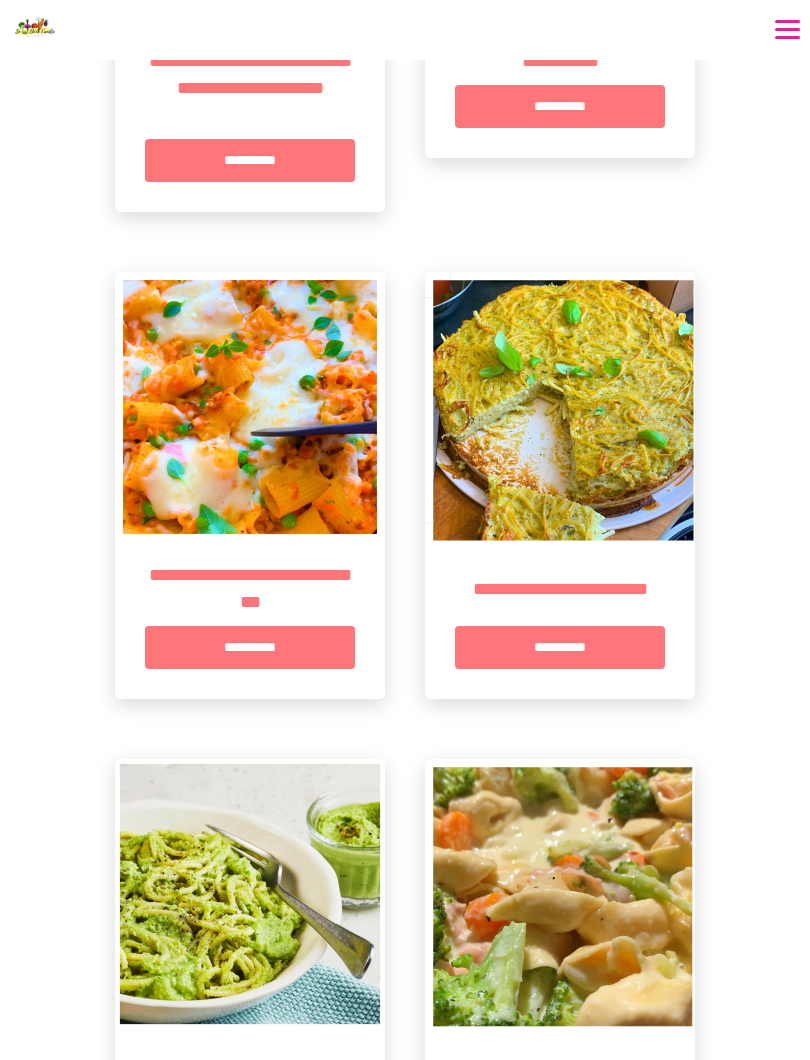 click on "**********" at bounding box center [250, 647] 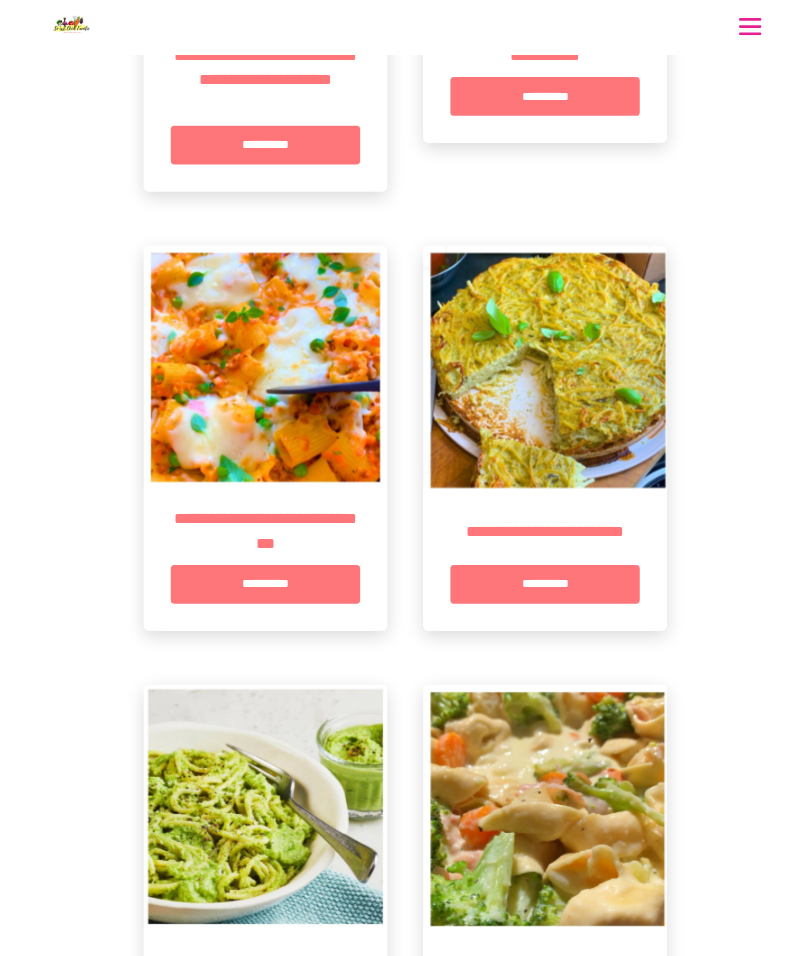 scroll, scrollTop: 0, scrollLeft: 0, axis: both 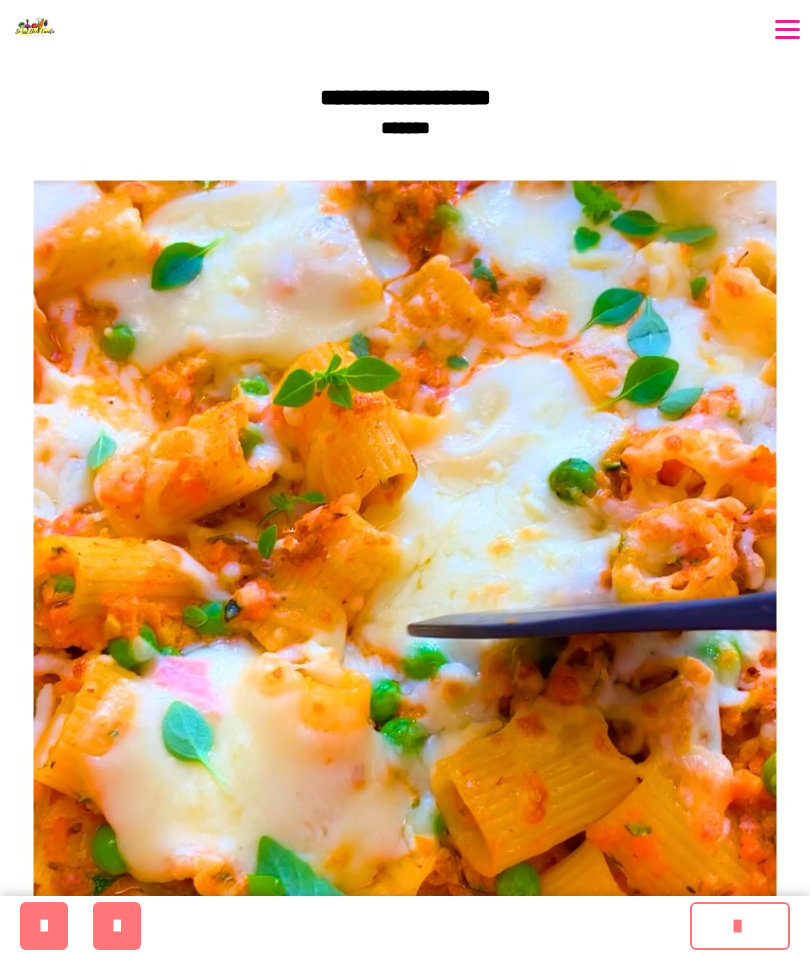 click at bounding box center [44, 926] 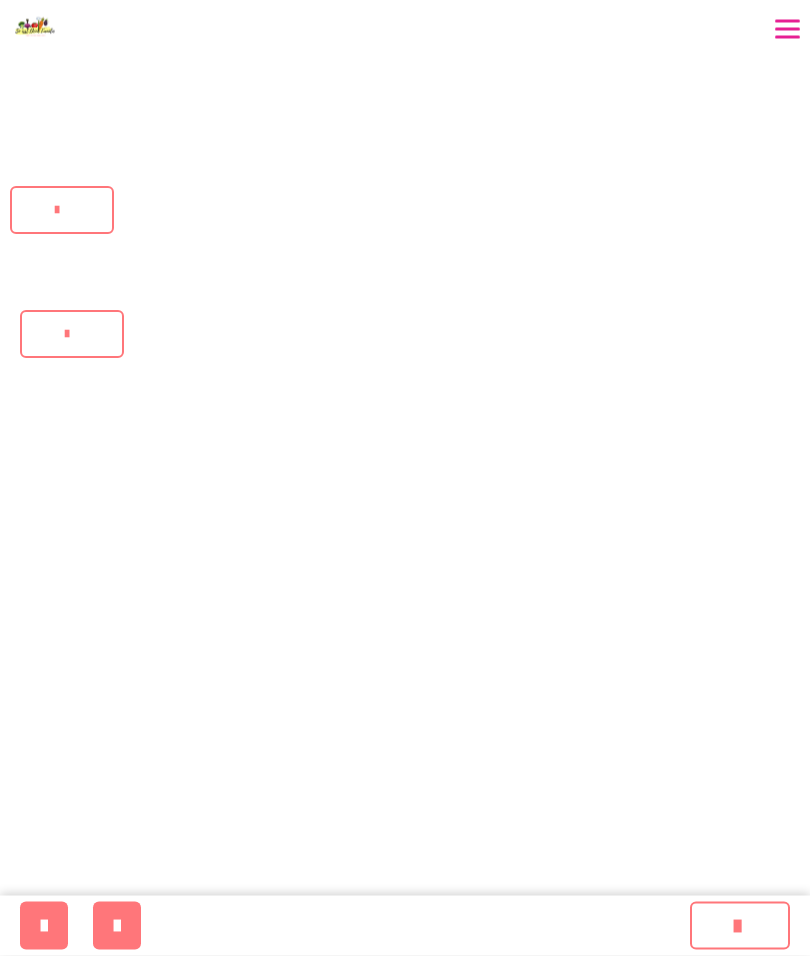 scroll, scrollTop: 0, scrollLeft: 0, axis: both 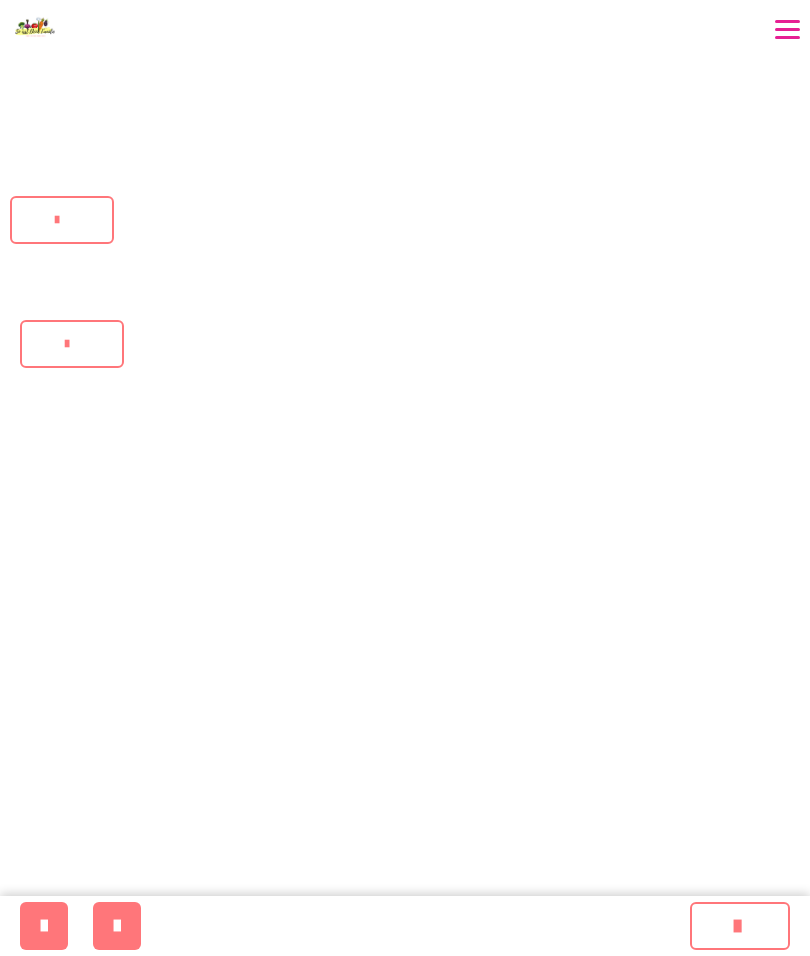 click 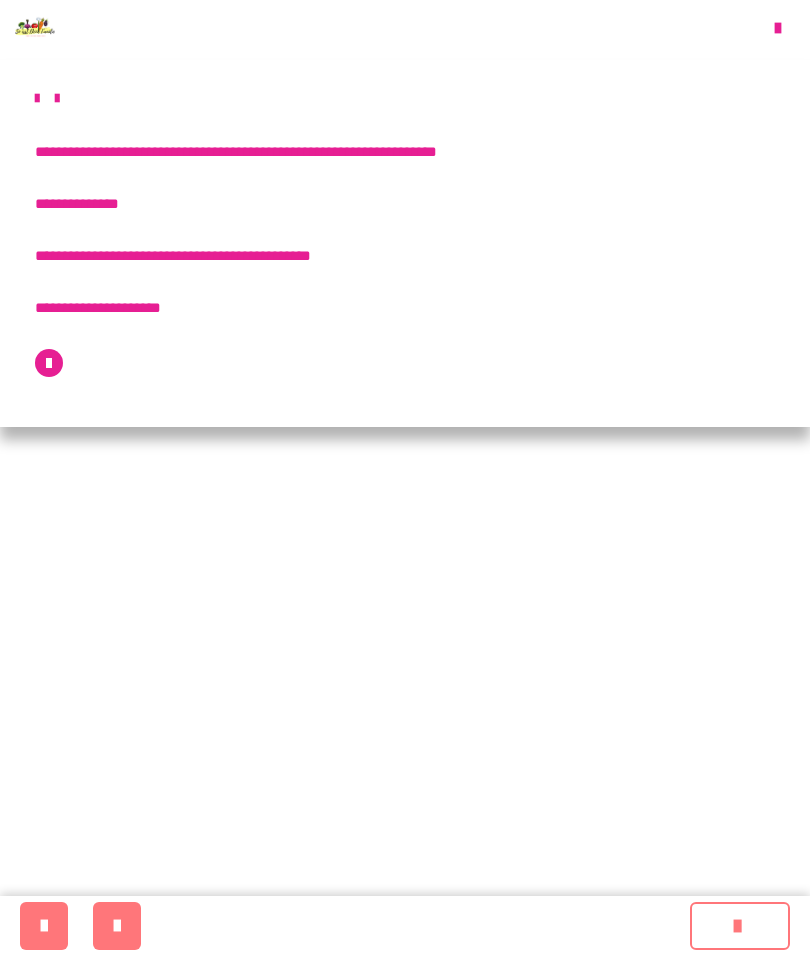 click on "**********" at bounding box center (405, 768) 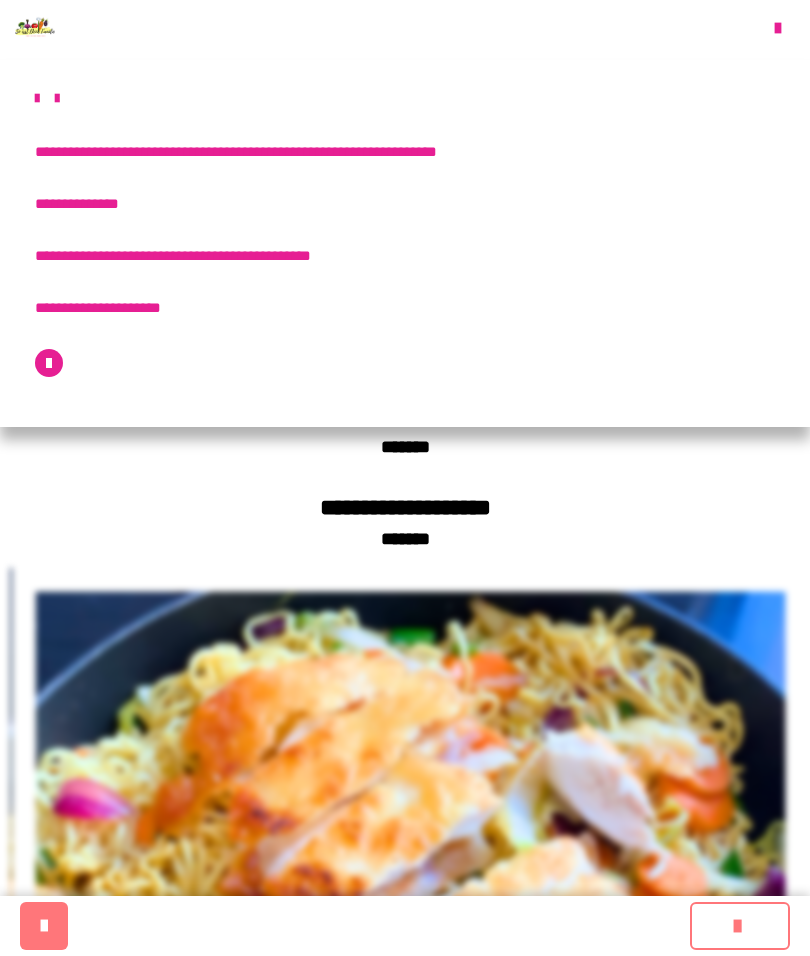 click at bounding box center [787, 30] 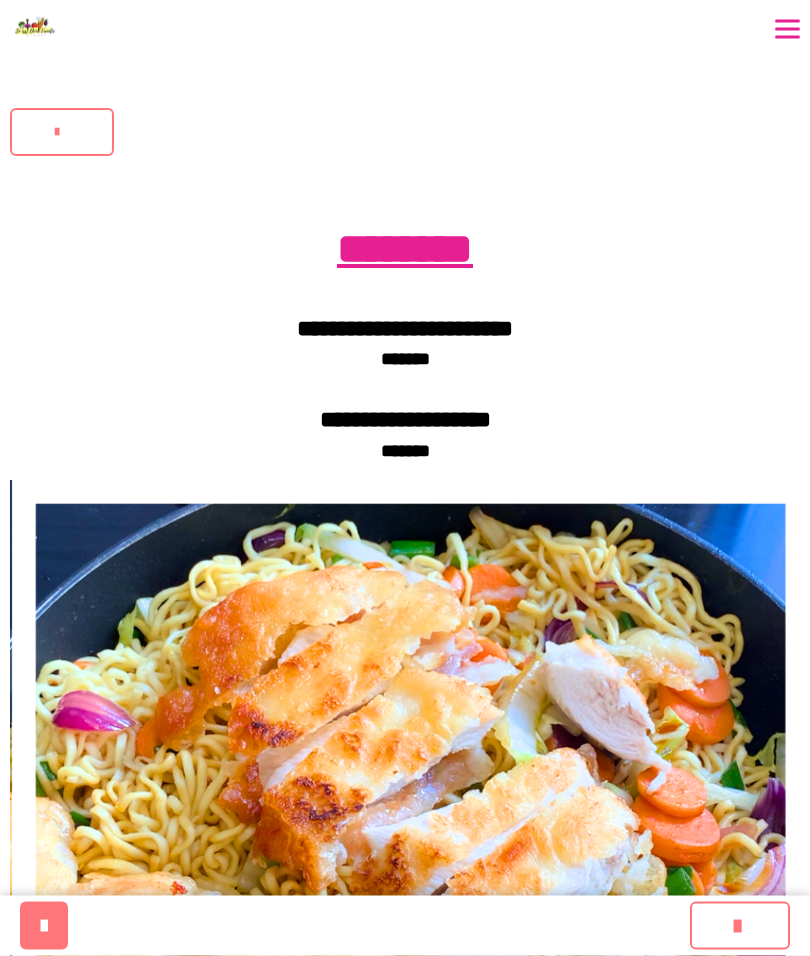 scroll, scrollTop: 0, scrollLeft: 0, axis: both 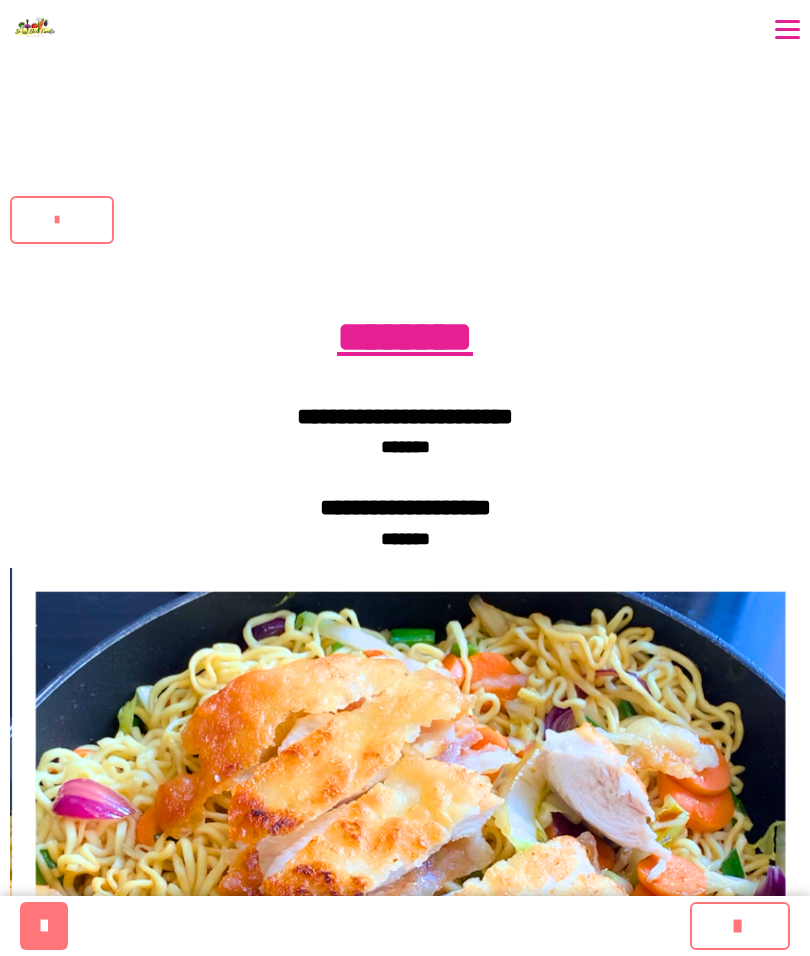 click at bounding box center [35, 30] 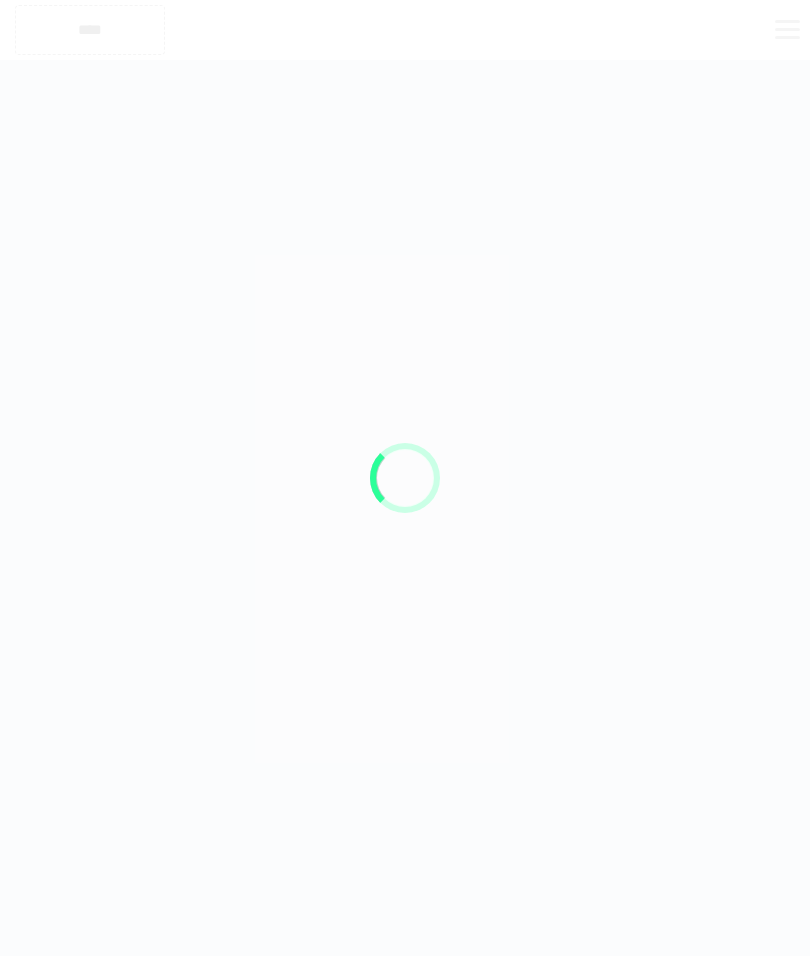 scroll, scrollTop: 0, scrollLeft: 0, axis: both 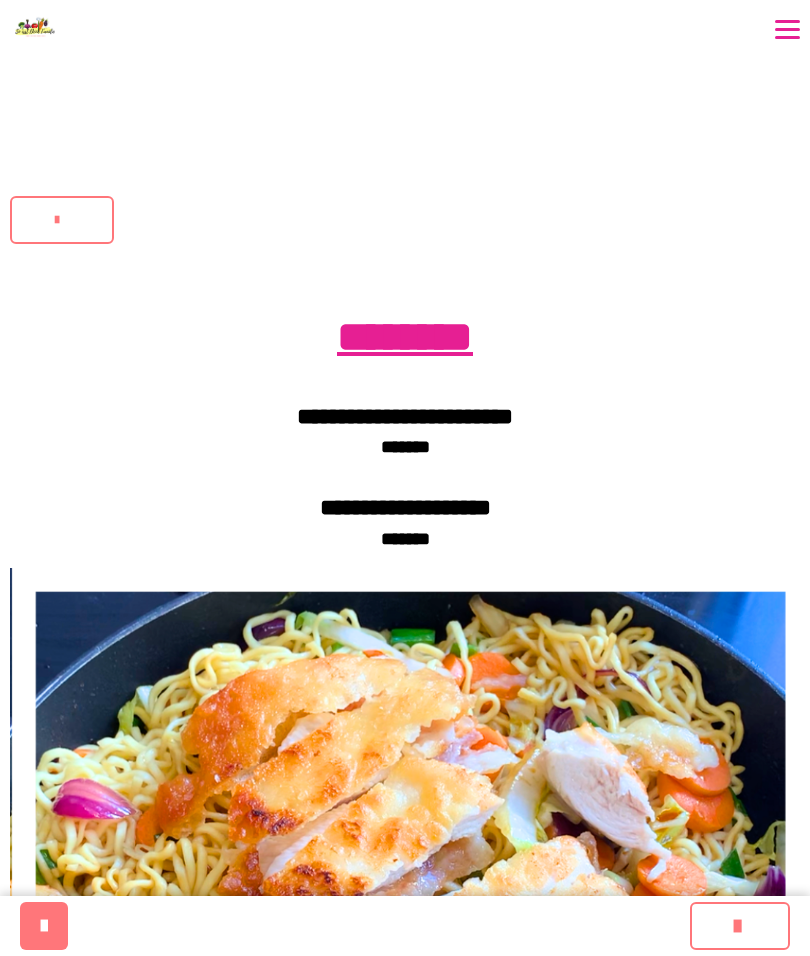 click 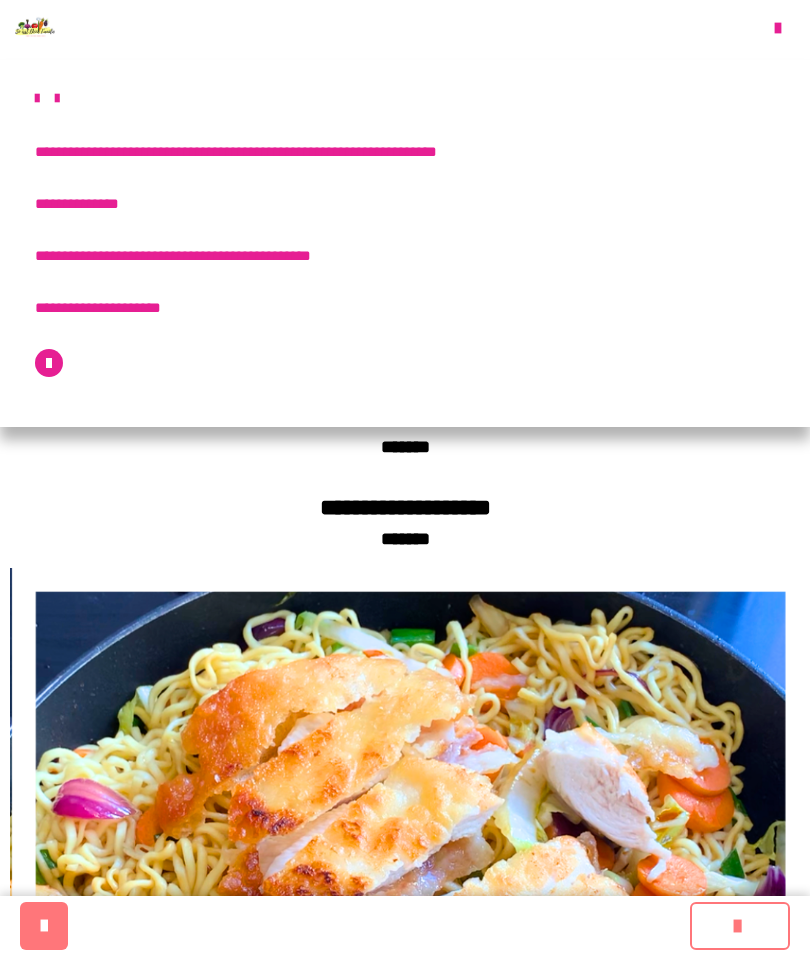 click on "**********" at bounding box center [405, 508] 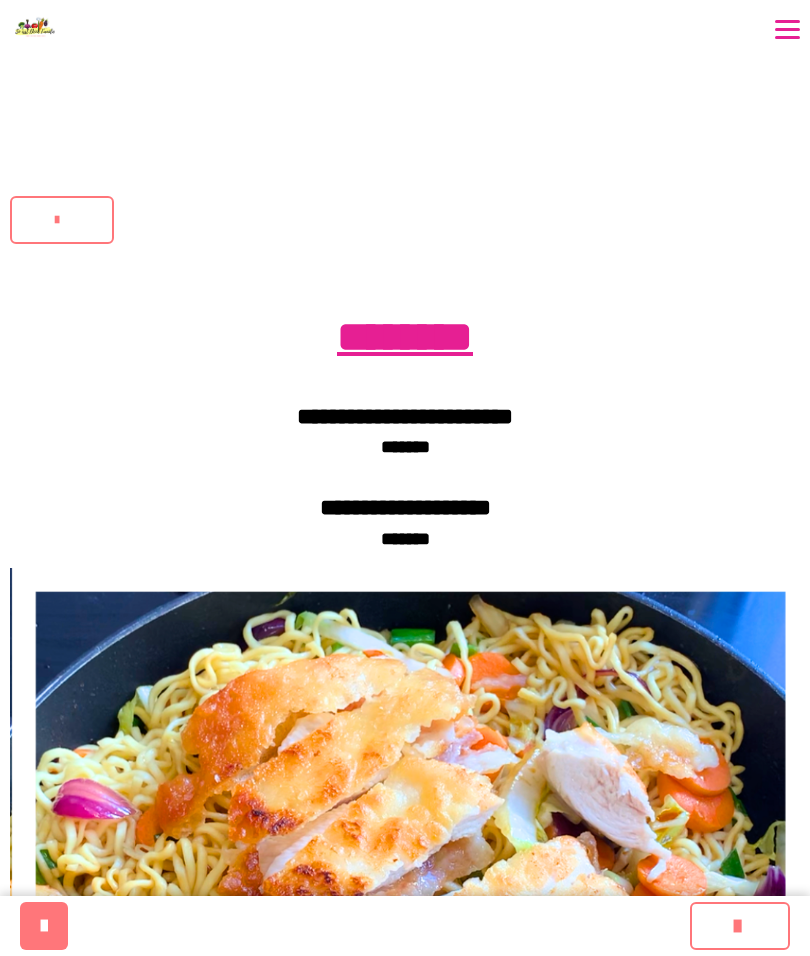 click on "**********" at bounding box center (740, 926) 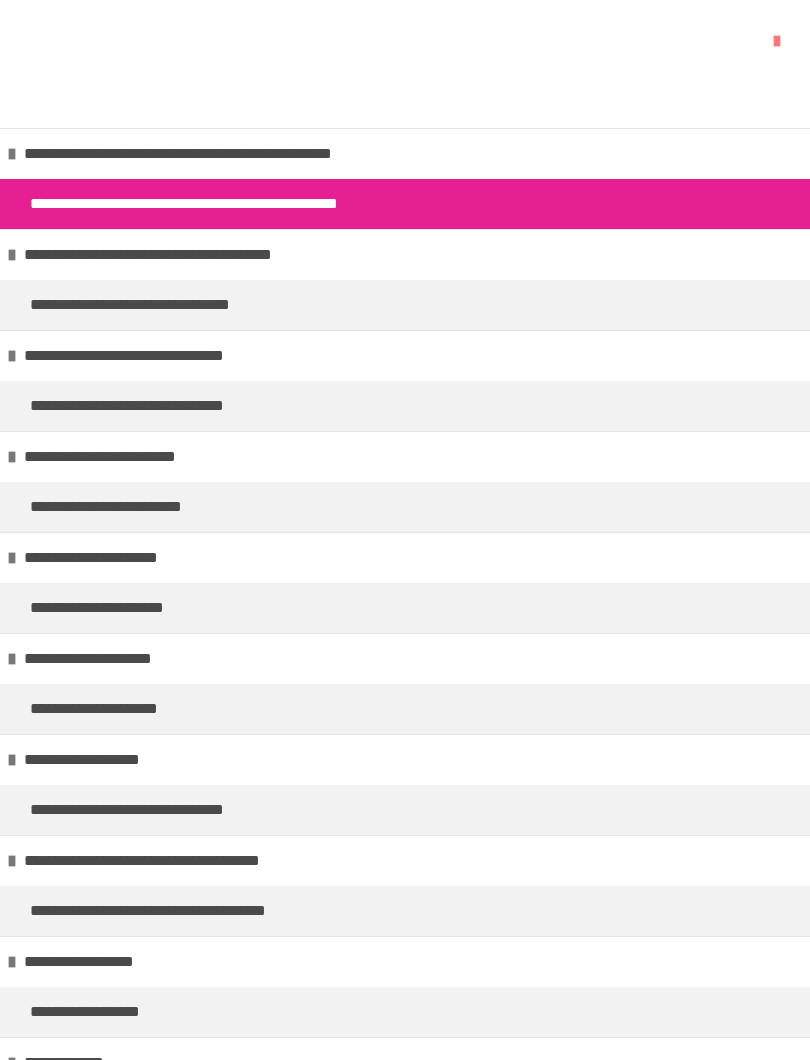 scroll, scrollTop: 1, scrollLeft: 0, axis: vertical 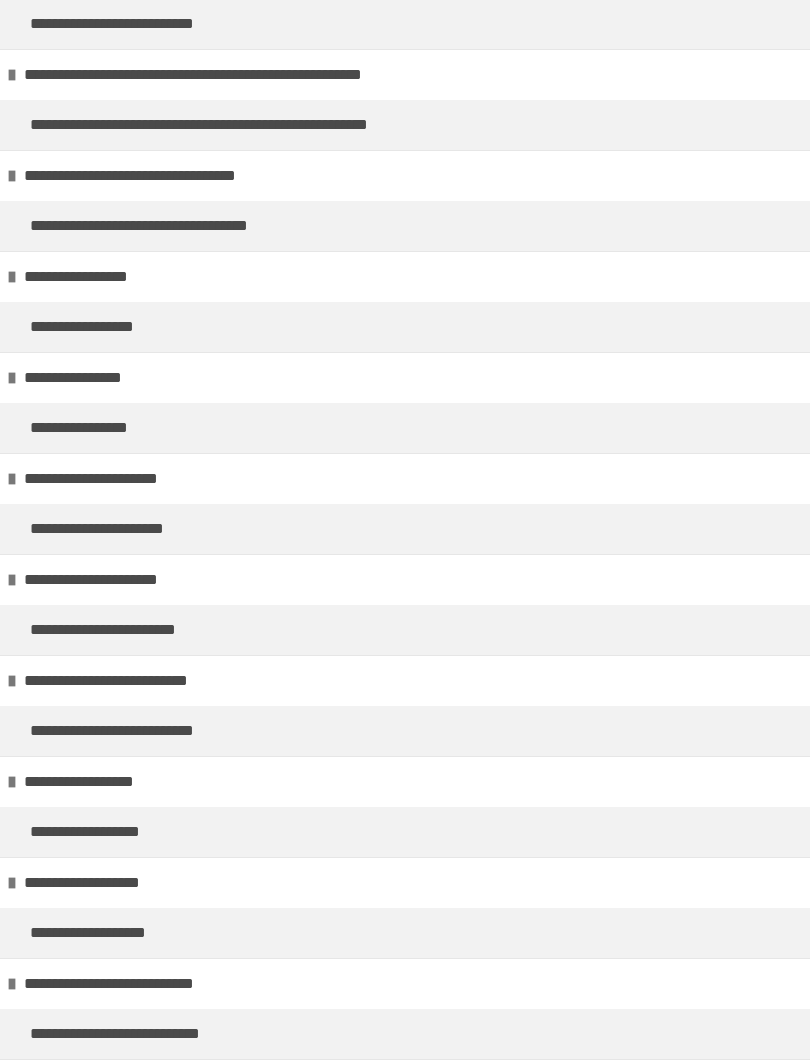 click on "**********" at bounding box center (405, 579) 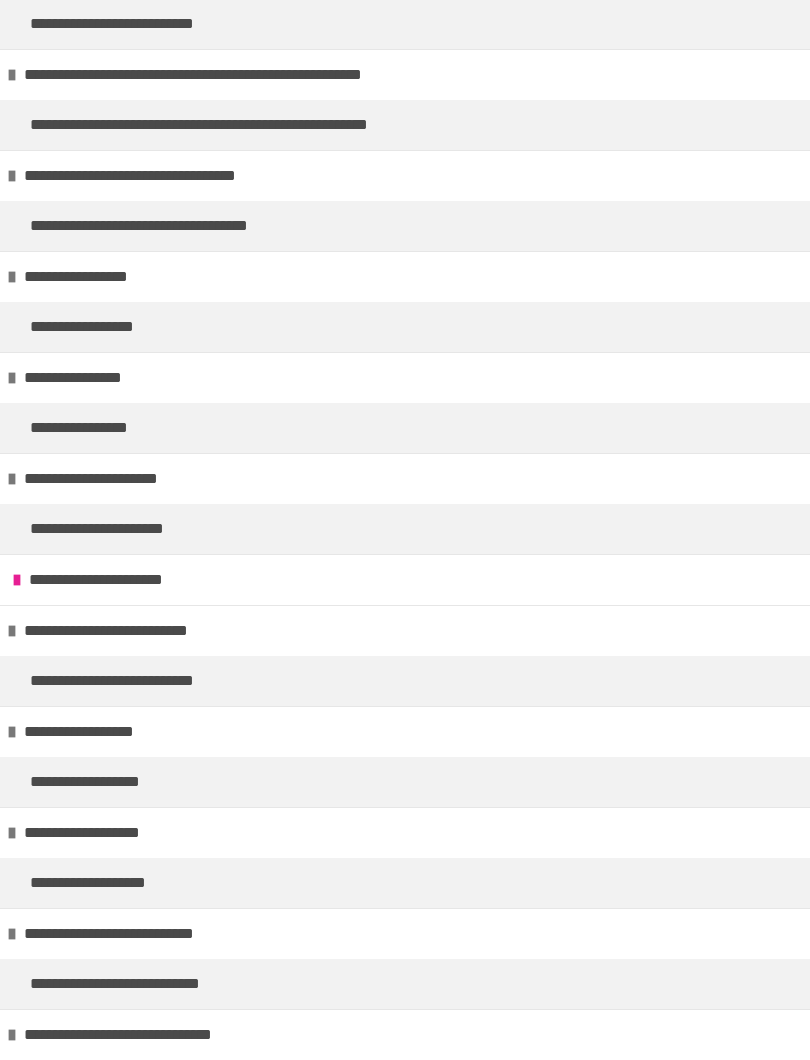 click on "**********" at bounding box center [405, 579] 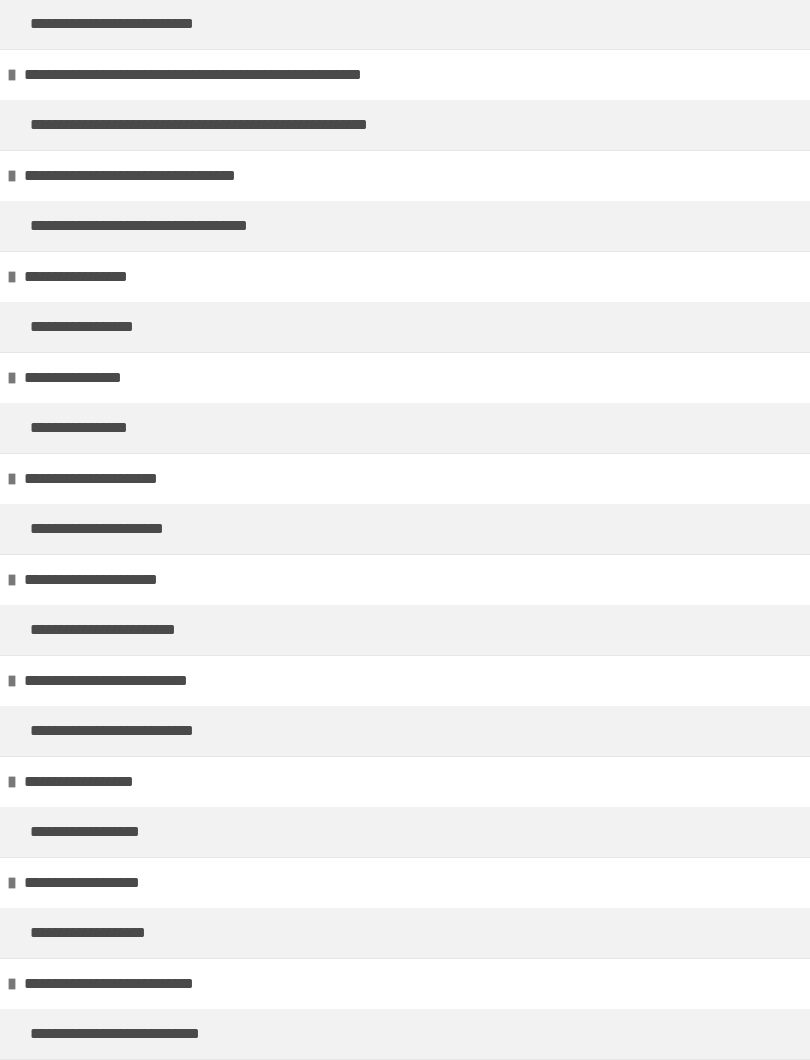 click on "**********" at bounding box center [137, 630] 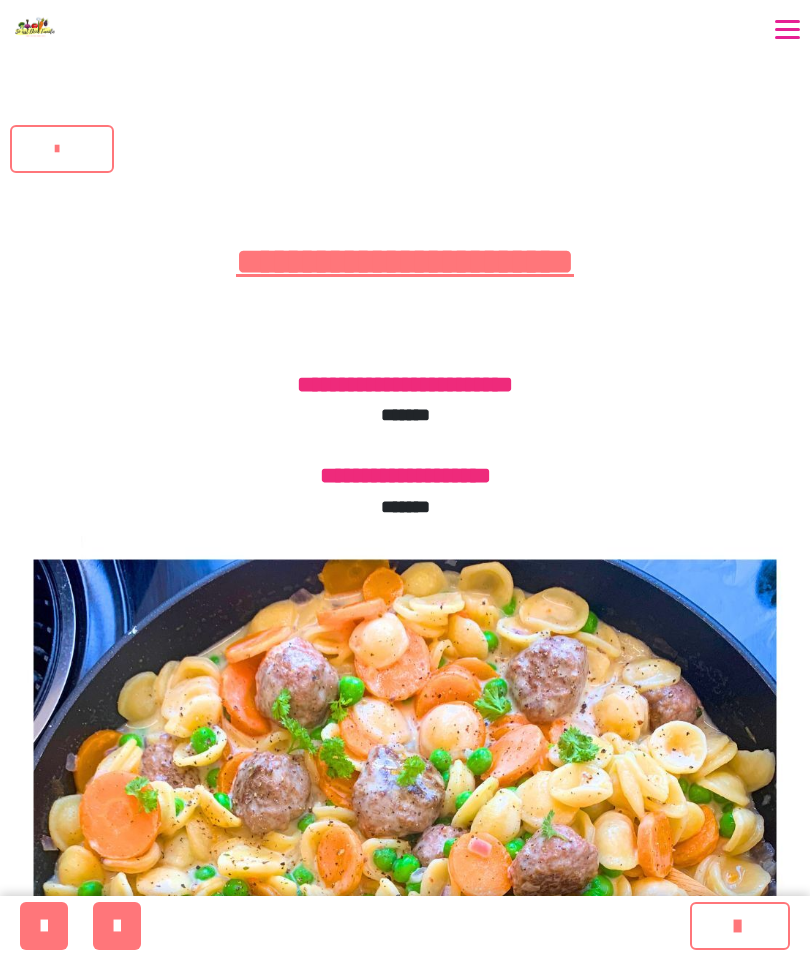 scroll, scrollTop: 0, scrollLeft: 0, axis: both 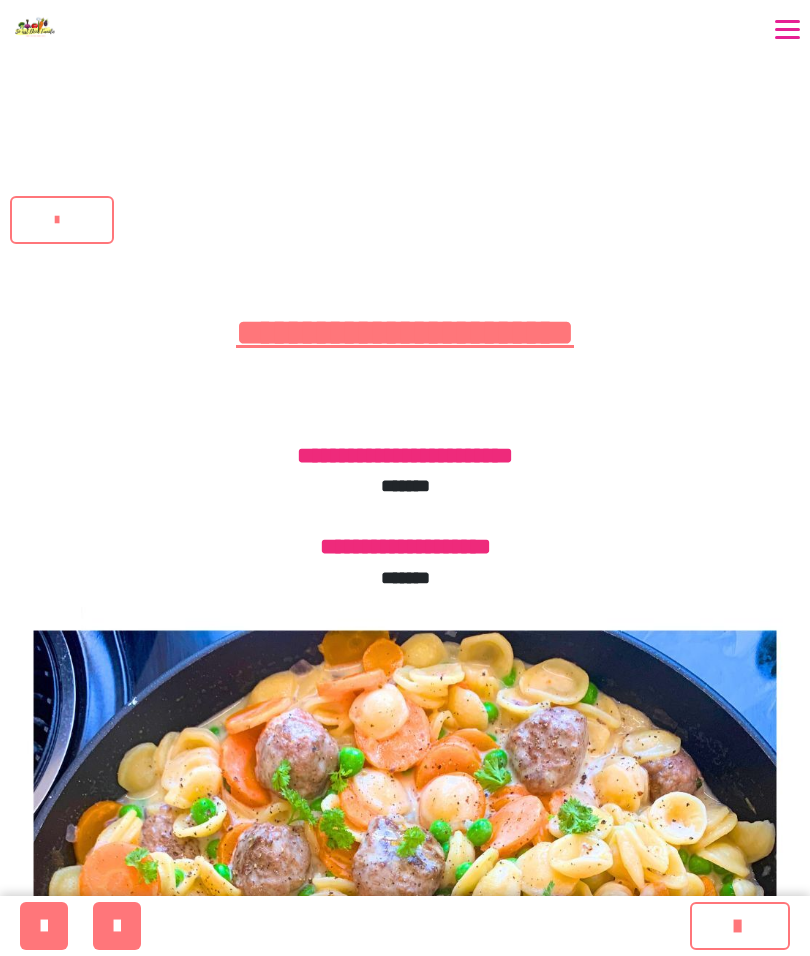 click at bounding box center [740, 926] 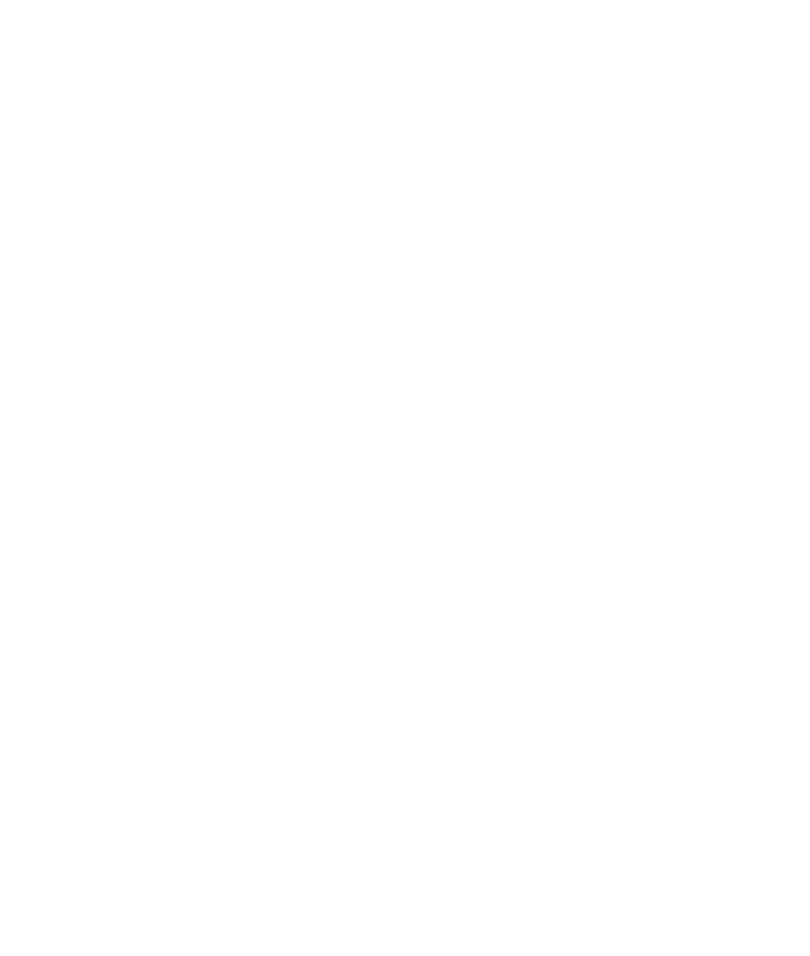 scroll, scrollTop: 0, scrollLeft: 0, axis: both 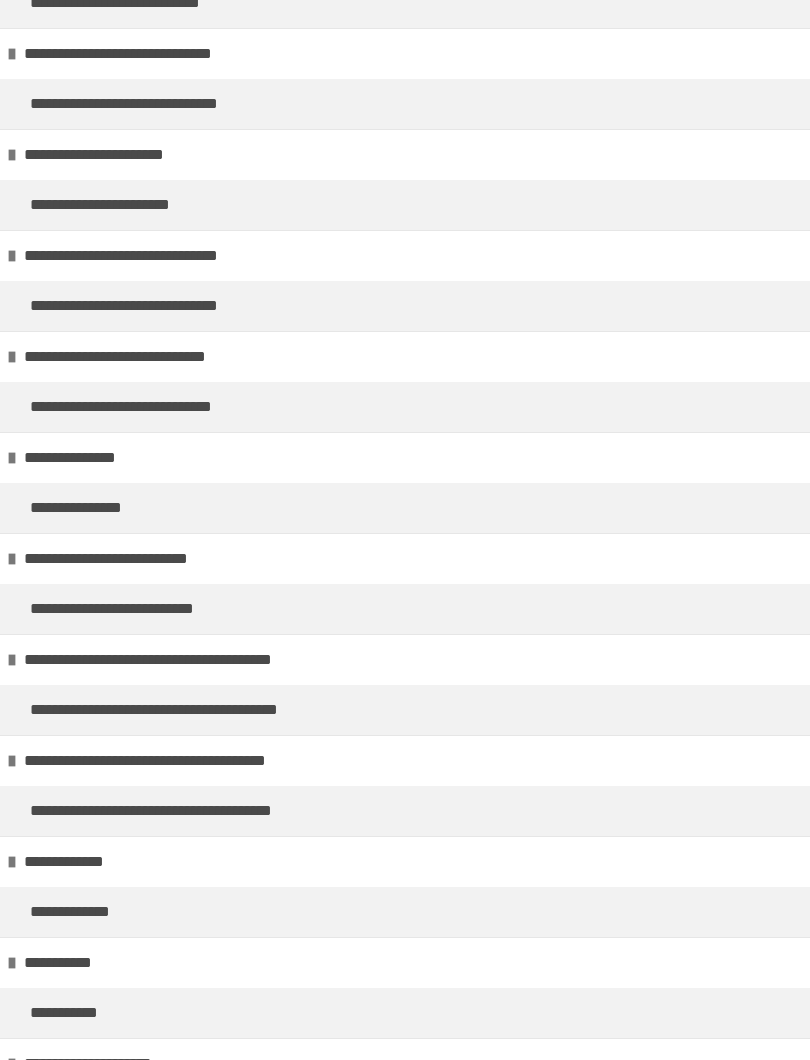 click on "**********" at bounding box center [208, 710] 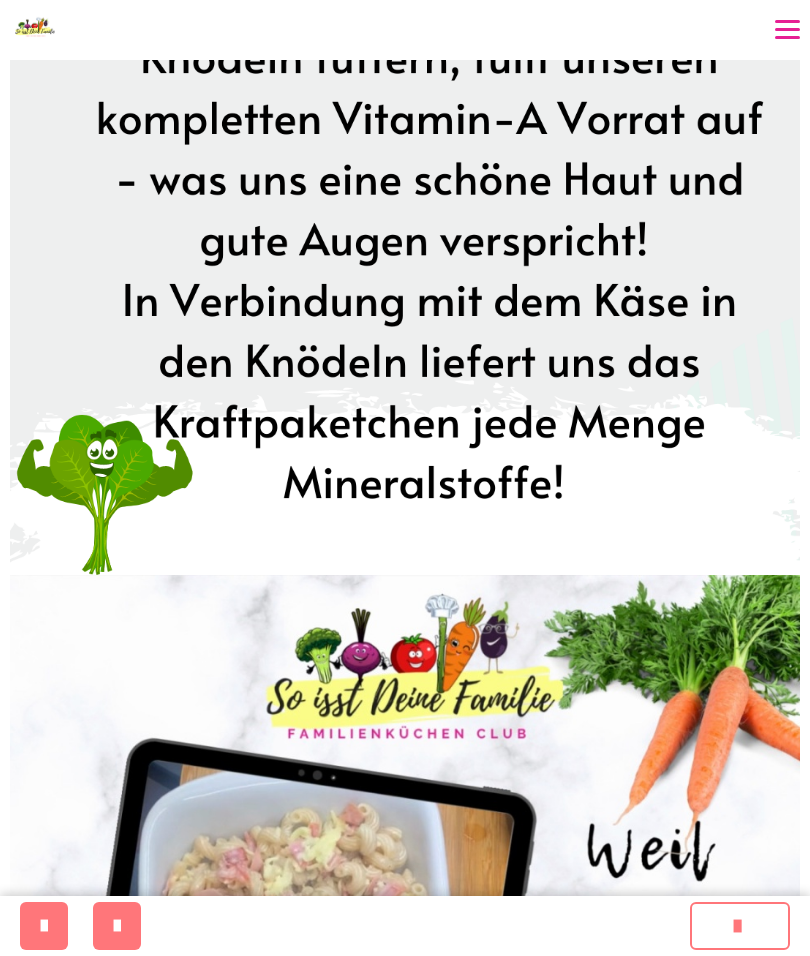 scroll, scrollTop: 1598, scrollLeft: 0, axis: vertical 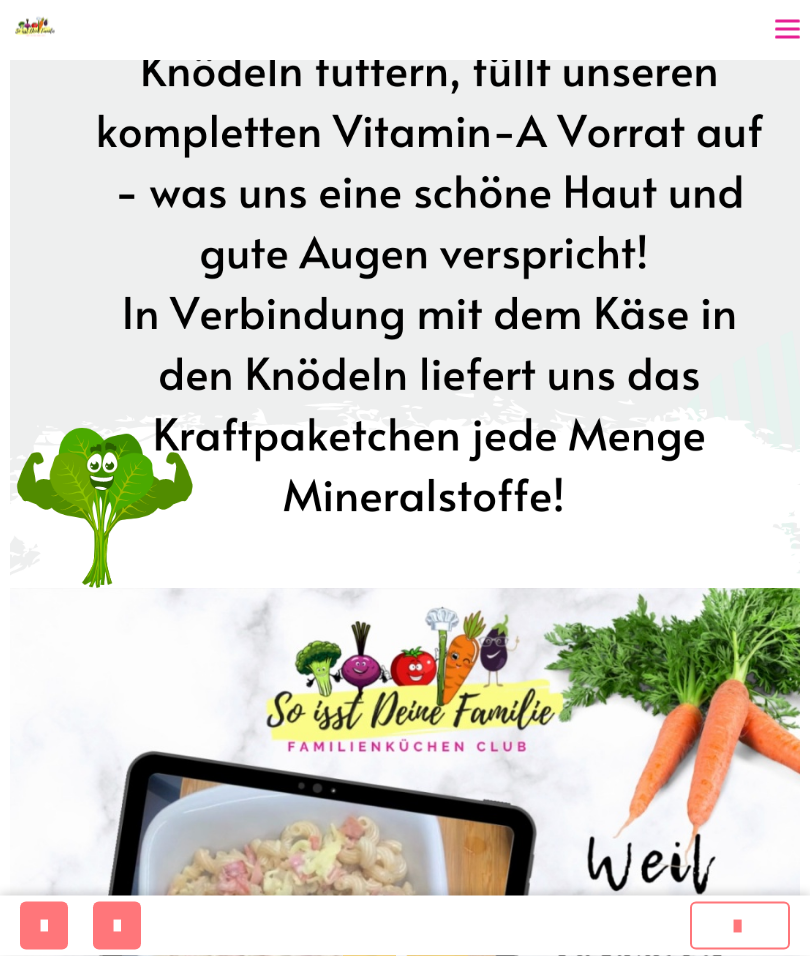 click 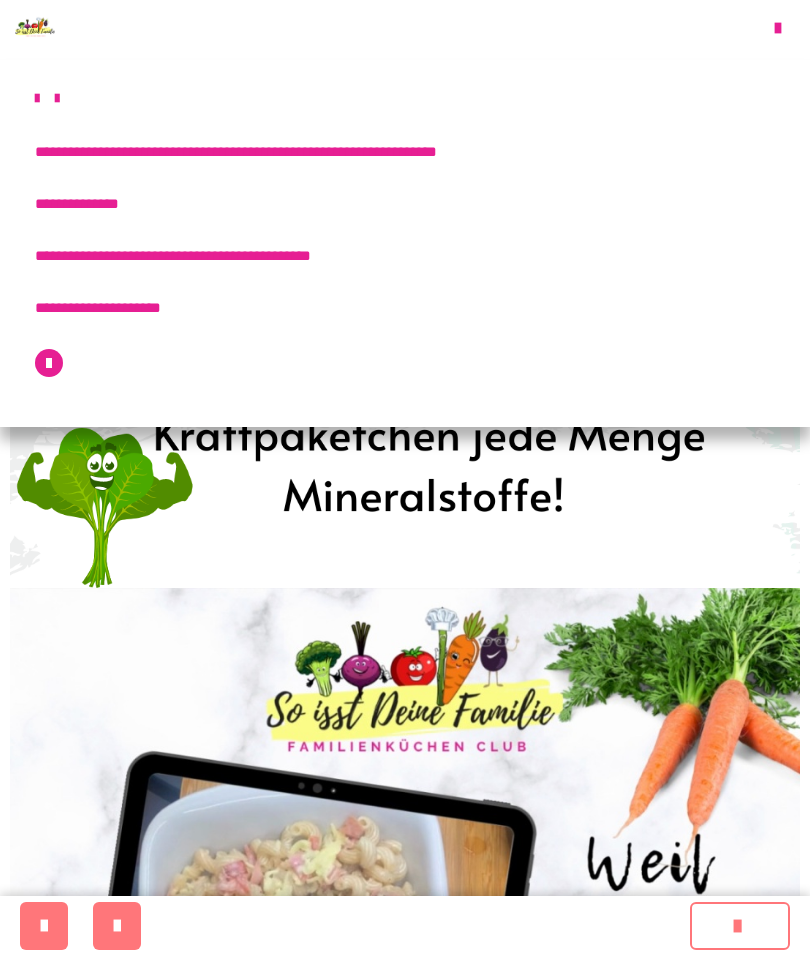 click on "**********" at bounding box center (415, 204) 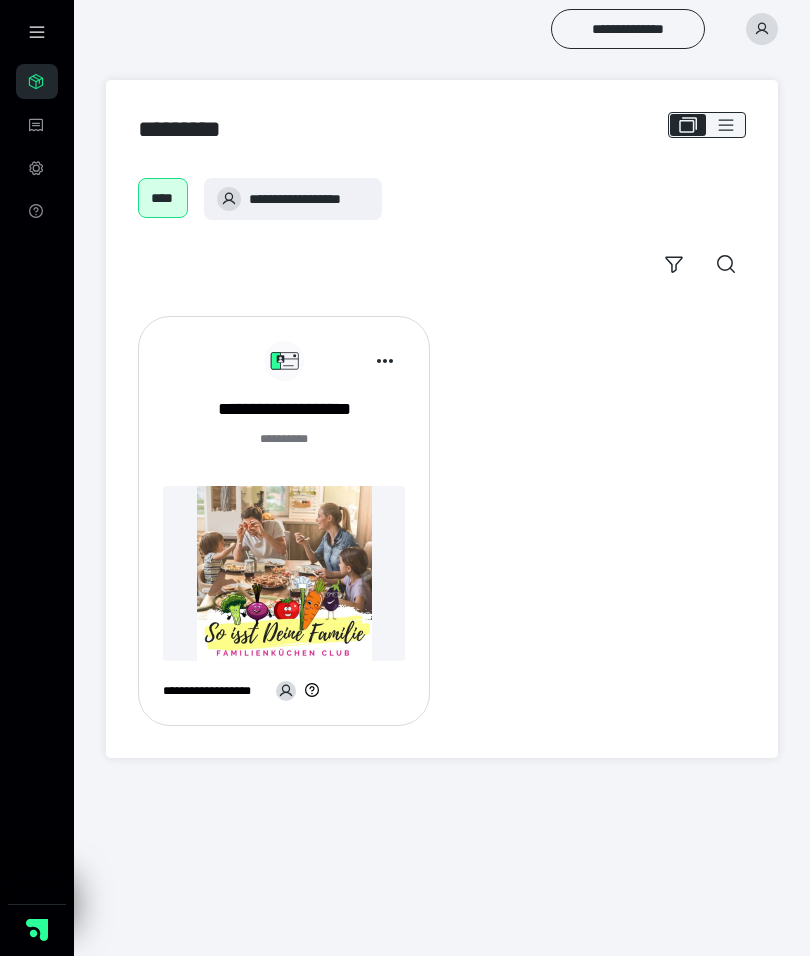 scroll, scrollTop: 0, scrollLeft: 0, axis: both 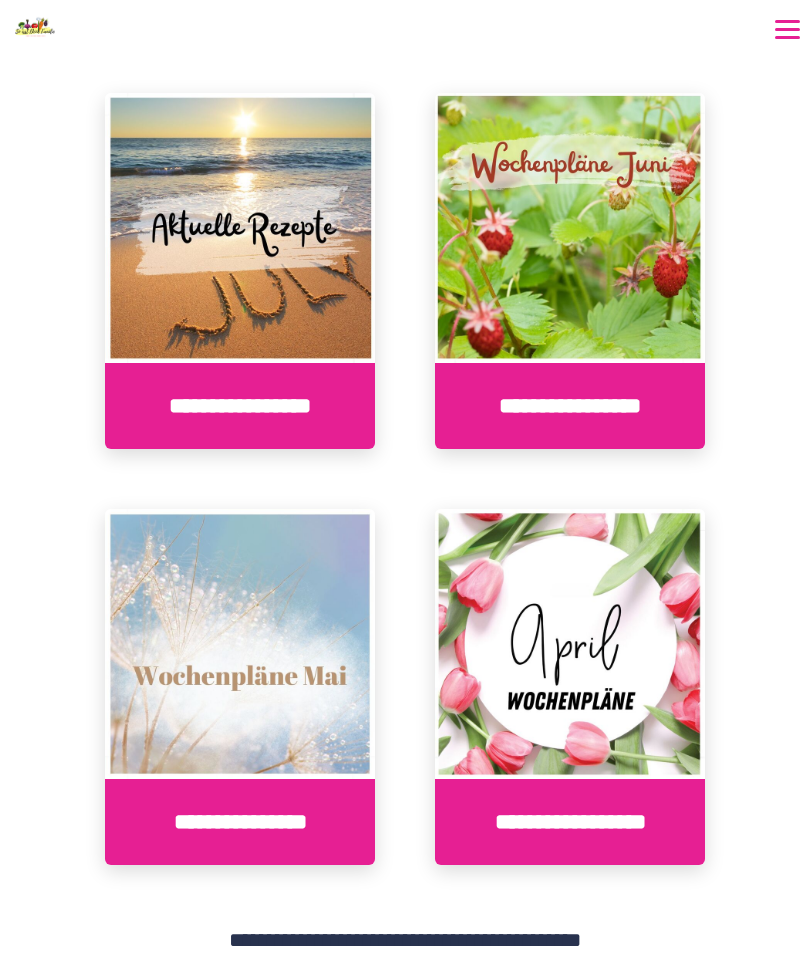 click on "**********" at bounding box center (240, 406) 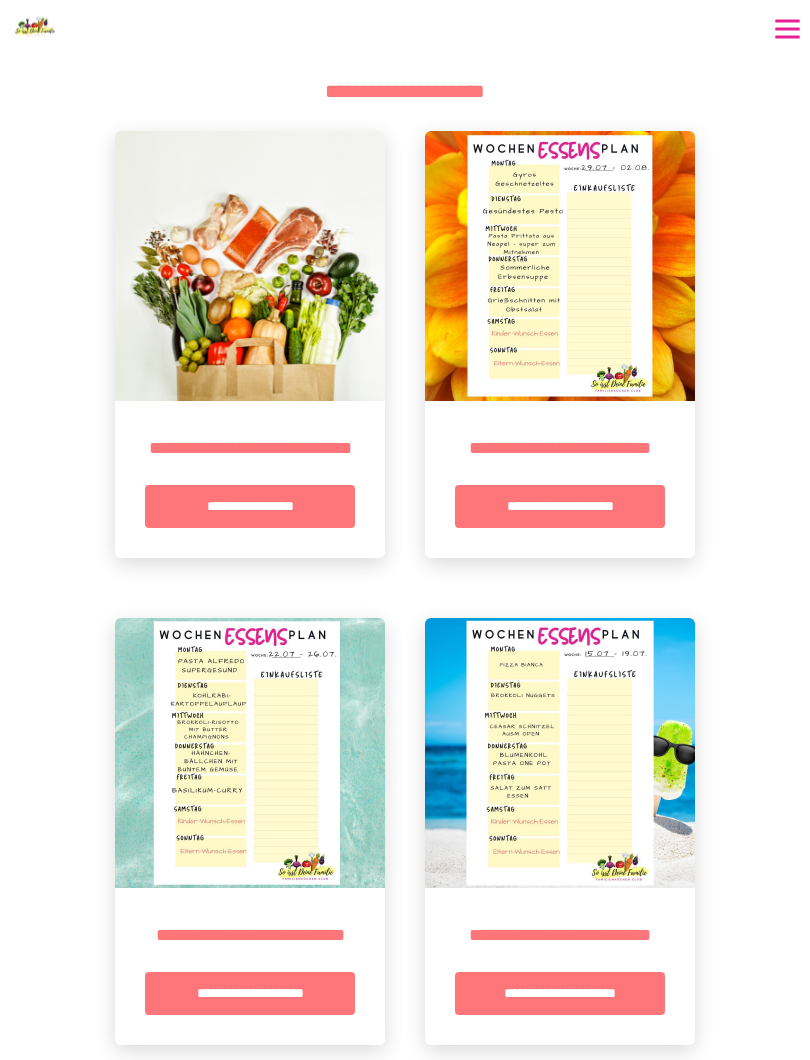 scroll, scrollTop: 239, scrollLeft: 0, axis: vertical 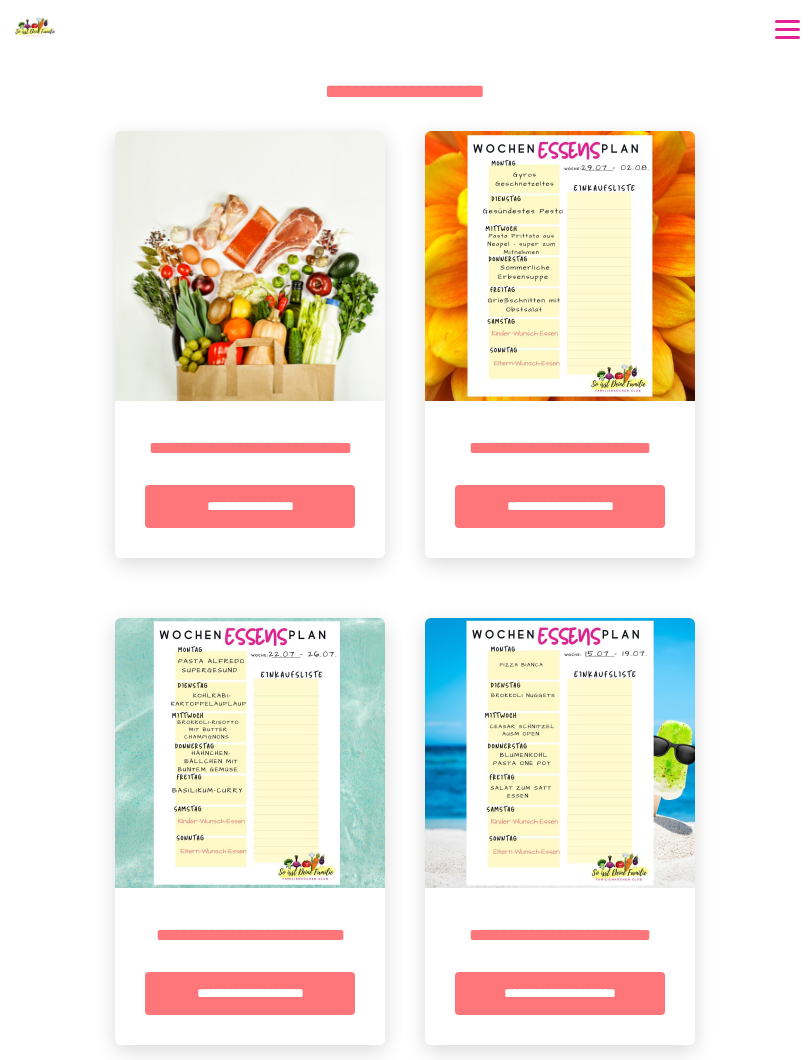 click on "**********" at bounding box center (250, 506) 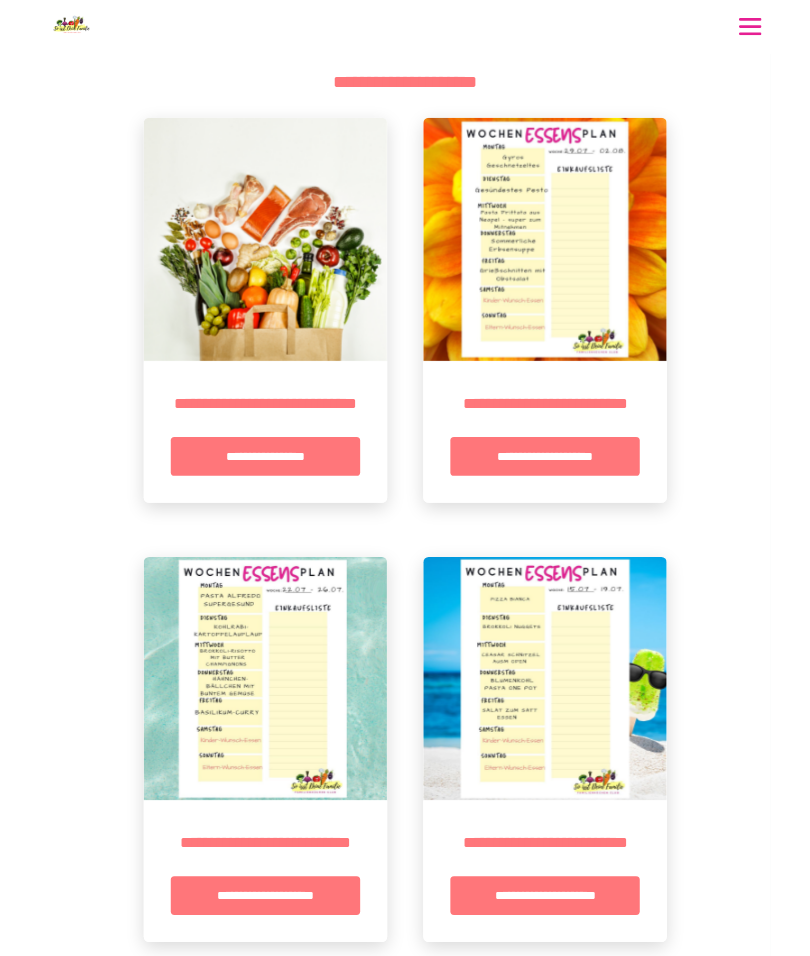 scroll, scrollTop: 0, scrollLeft: 0, axis: both 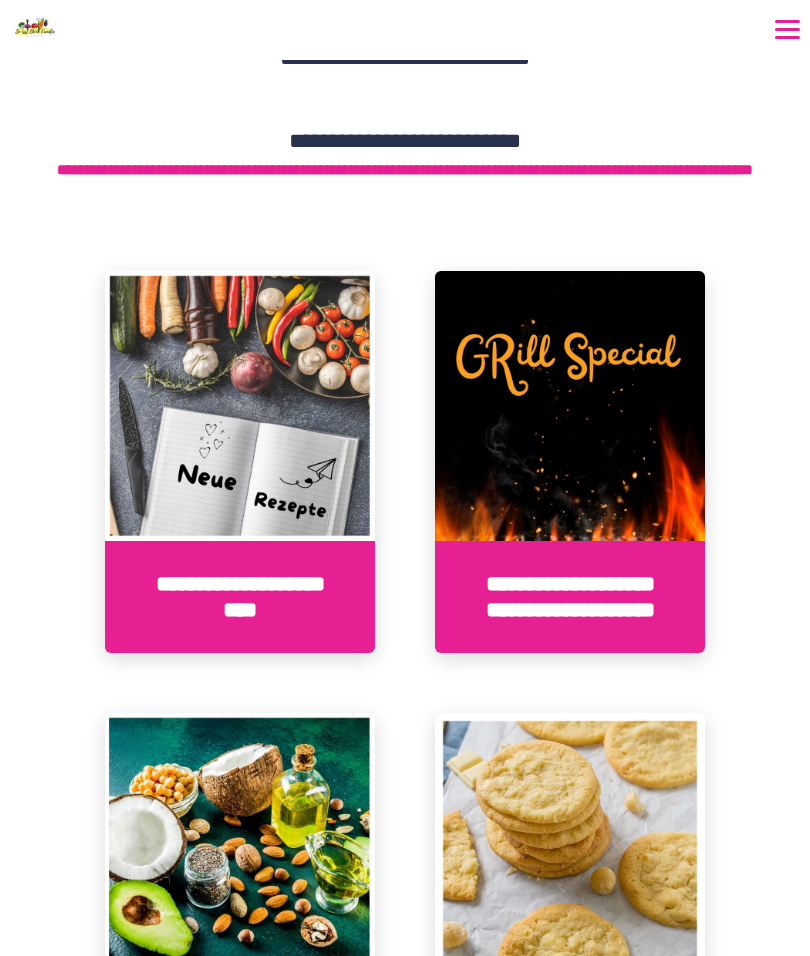 click at bounding box center (570, 406) 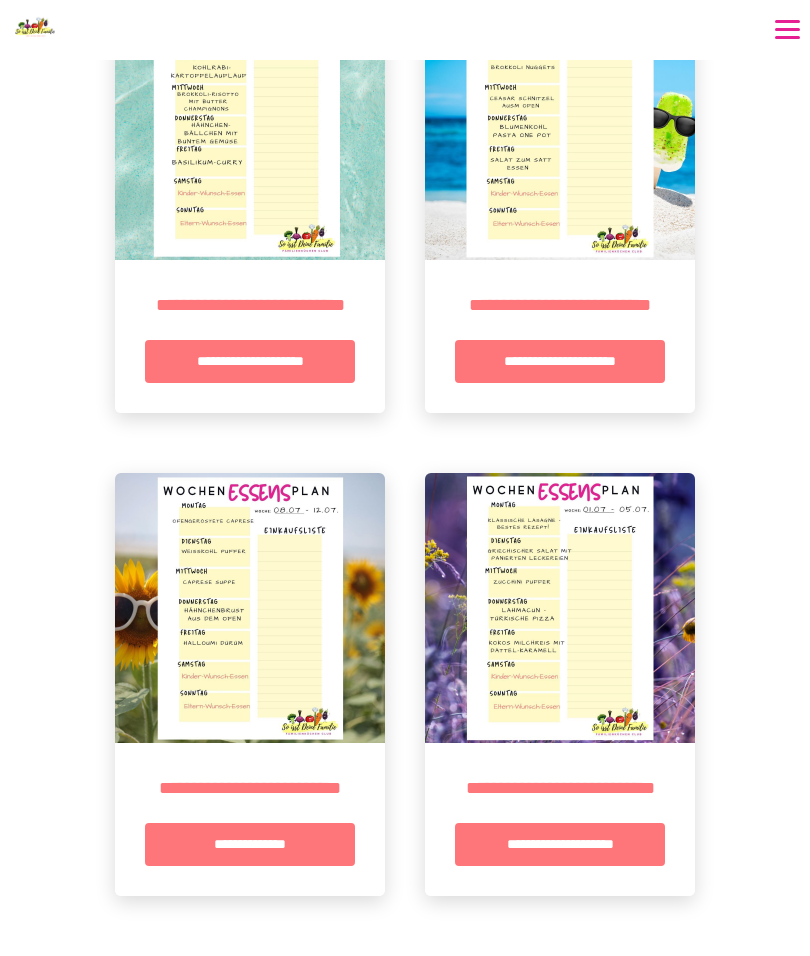 scroll, scrollTop: 0, scrollLeft: 0, axis: both 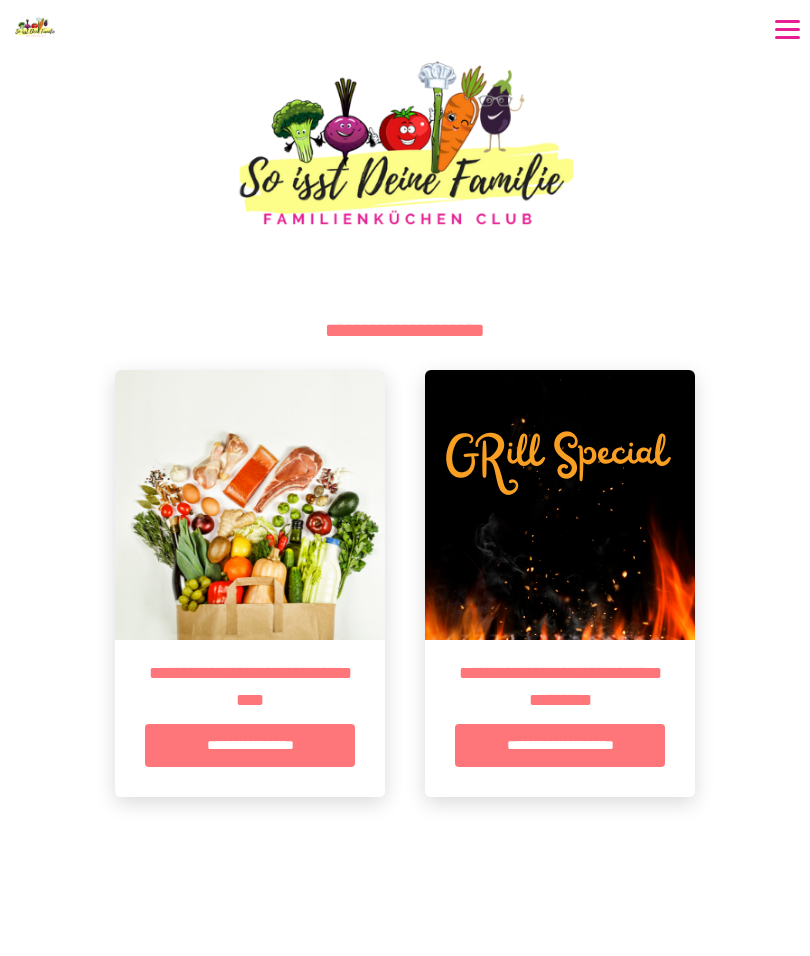 click on "**********" at bounding box center [560, 745] 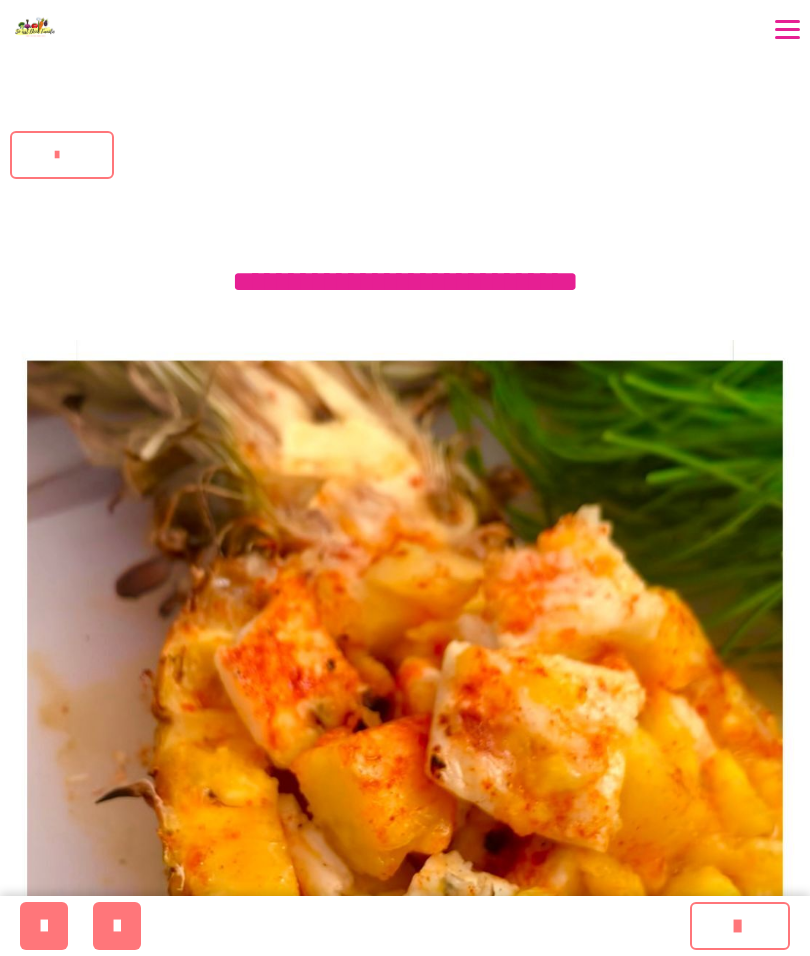 scroll, scrollTop: 0, scrollLeft: 0, axis: both 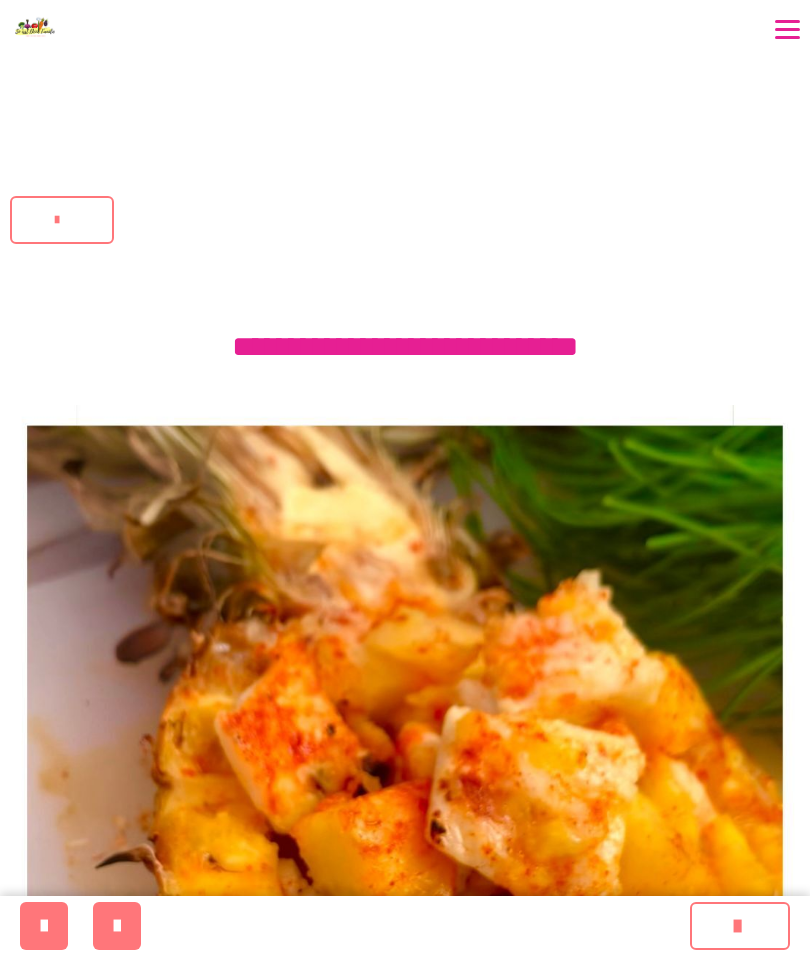 click at bounding box center (44, 926) 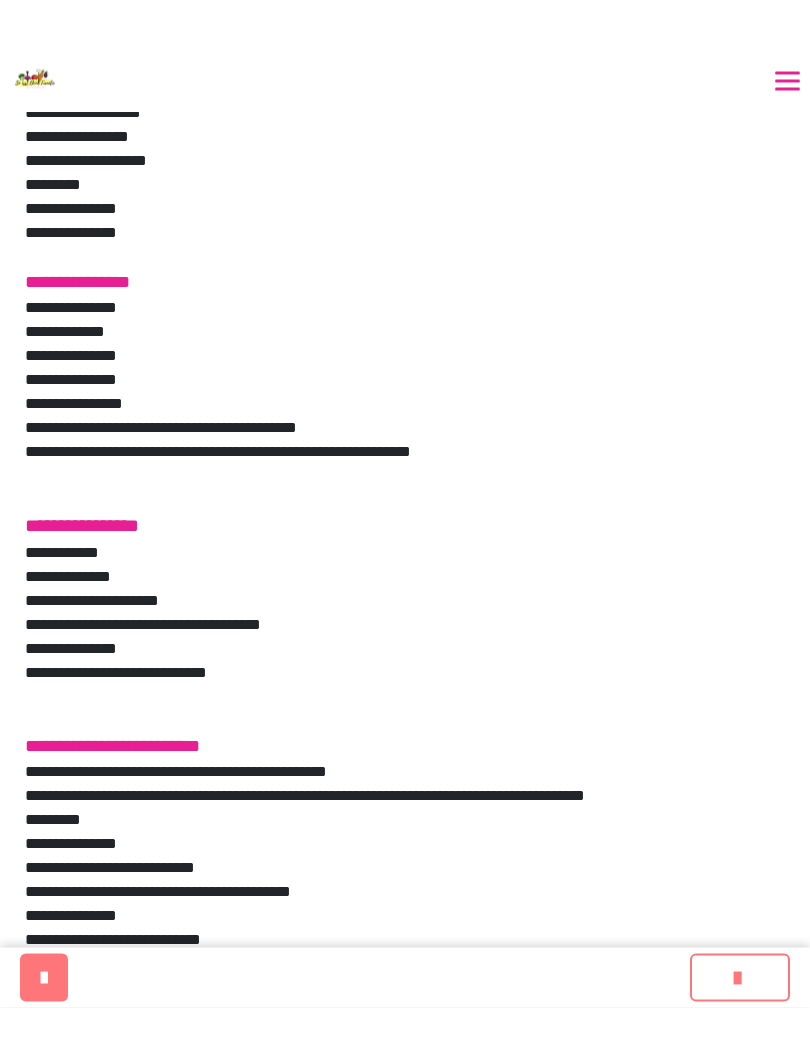 scroll, scrollTop: 1924, scrollLeft: 0, axis: vertical 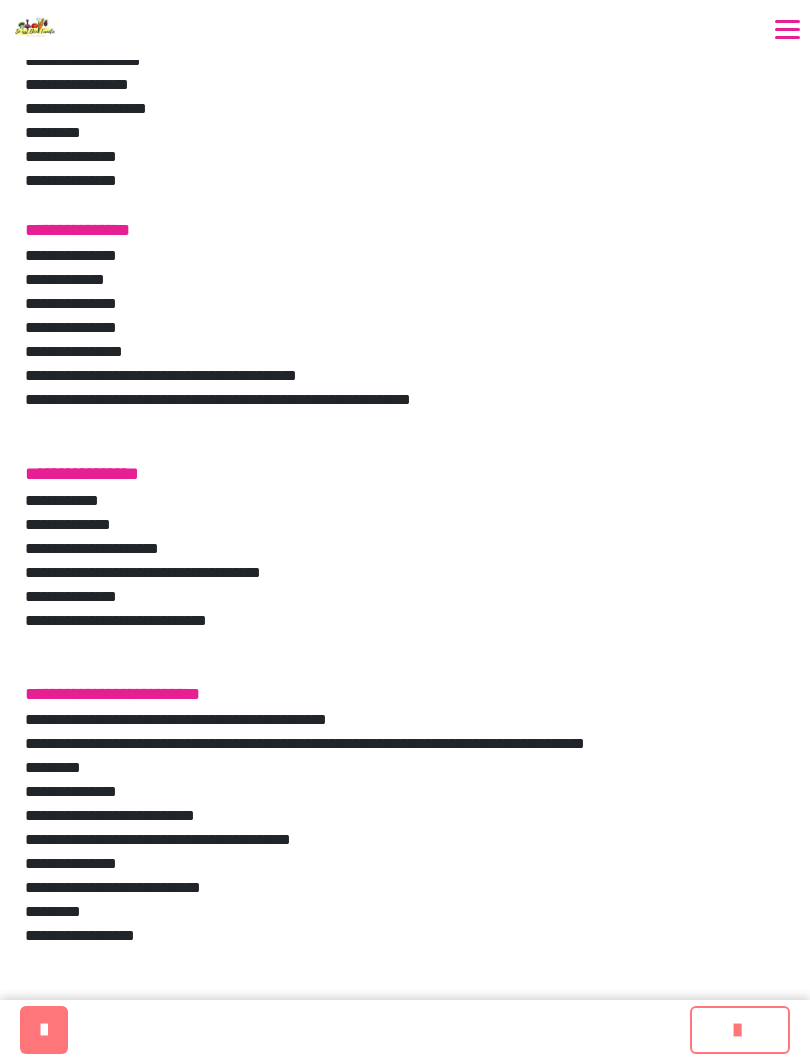 click on "**********" at bounding box center (405, -11) 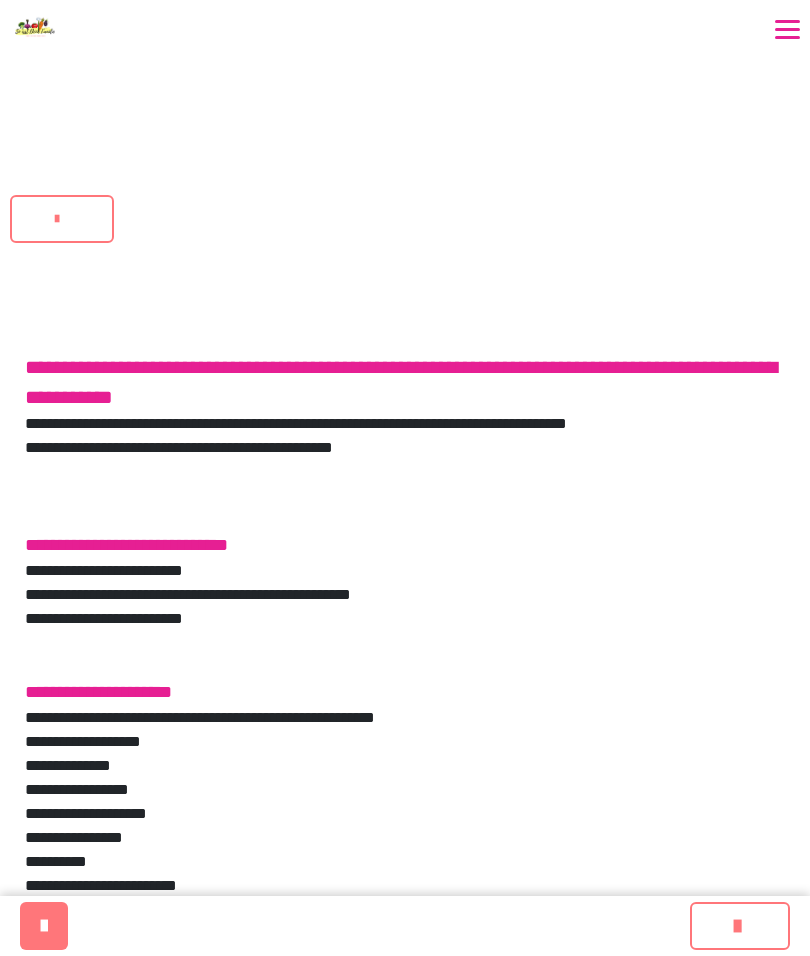 scroll, scrollTop: 0, scrollLeft: 0, axis: both 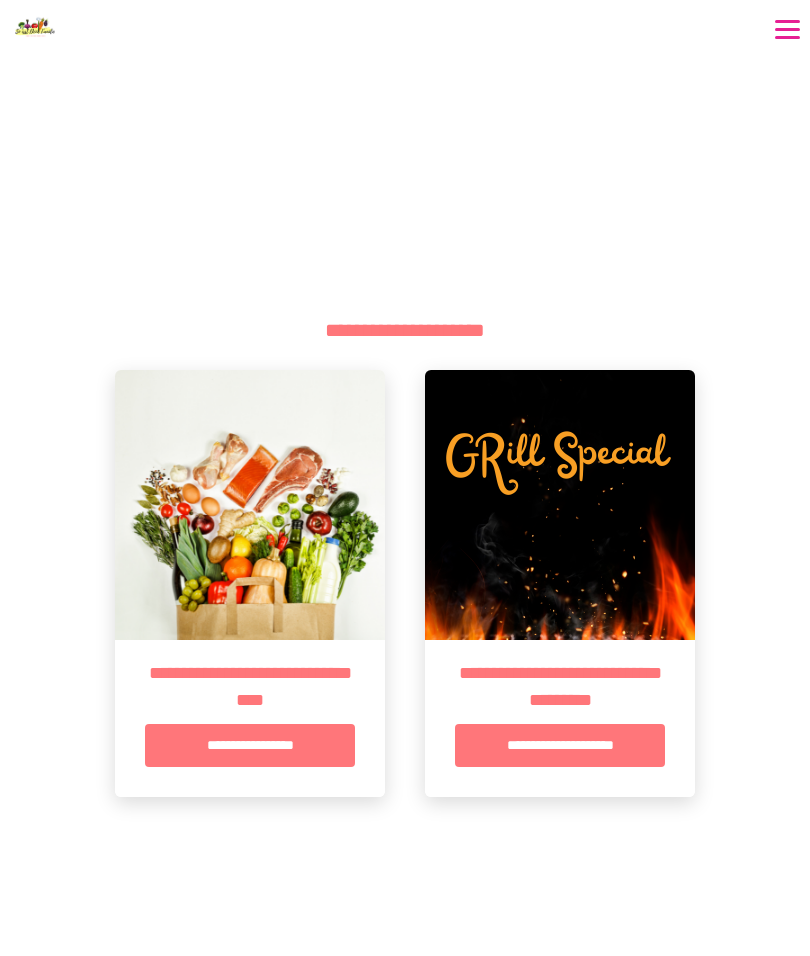 click on "**********" at bounding box center (560, 745) 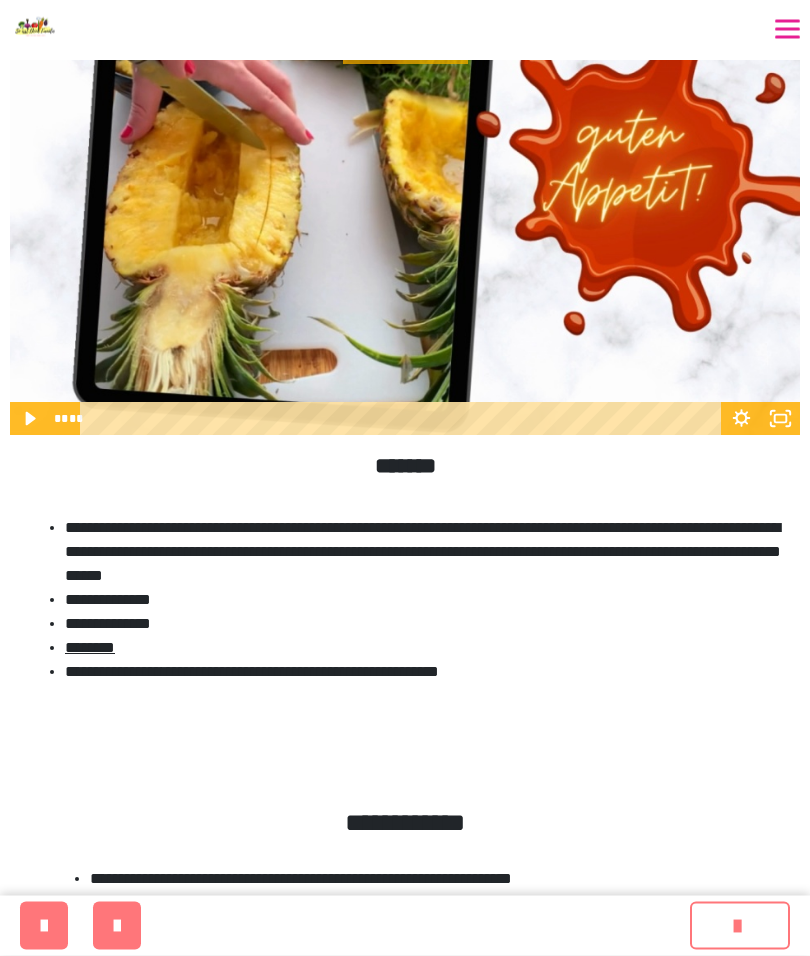 scroll, scrollTop: 2340, scrollLeft: 0, axis: vertical 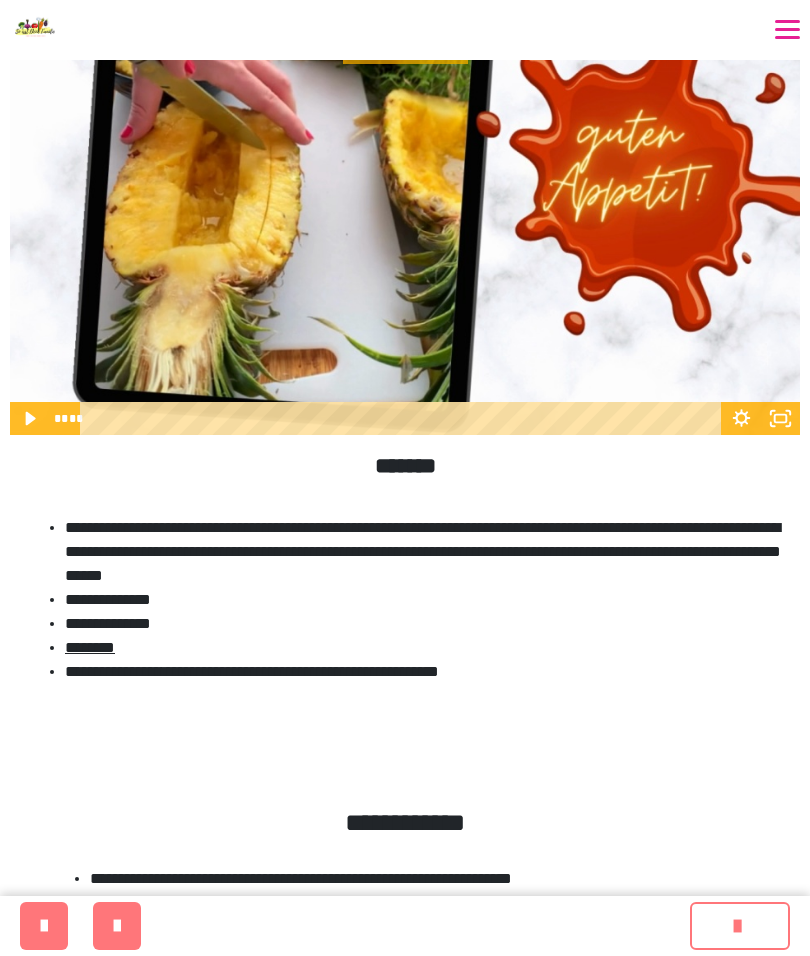 click at bounding box center (117, 926) 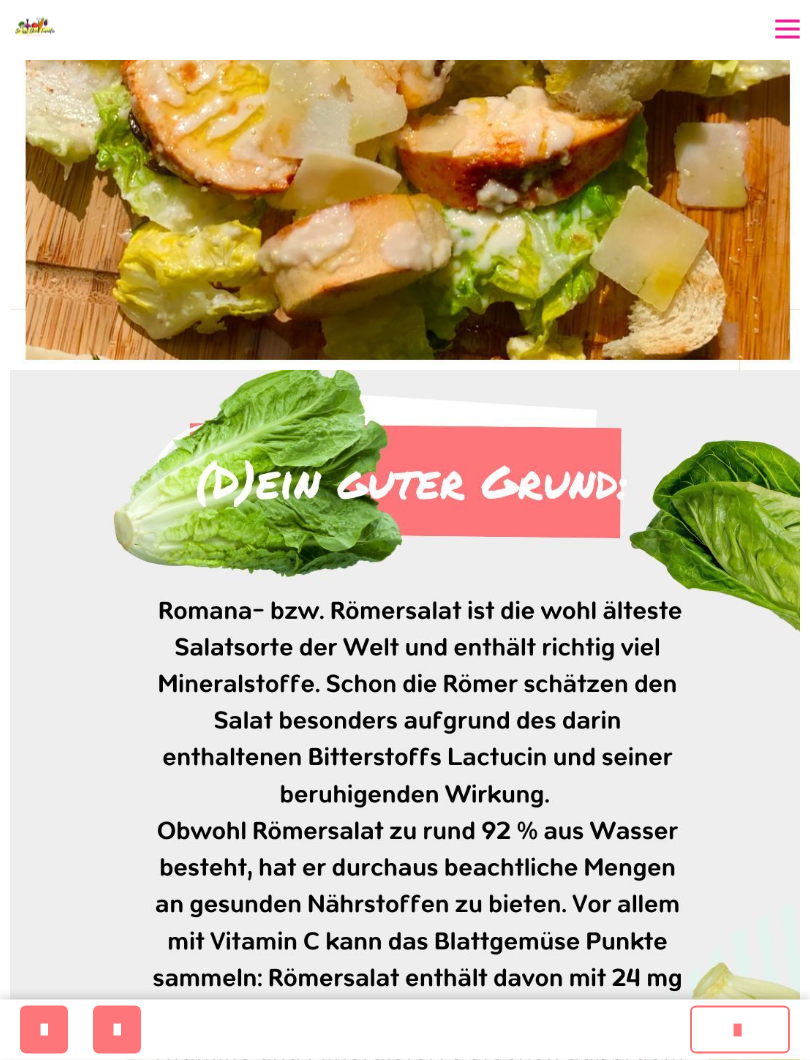 scroll, scrollTop: 878, scrollLeft: 0, axis: vertical 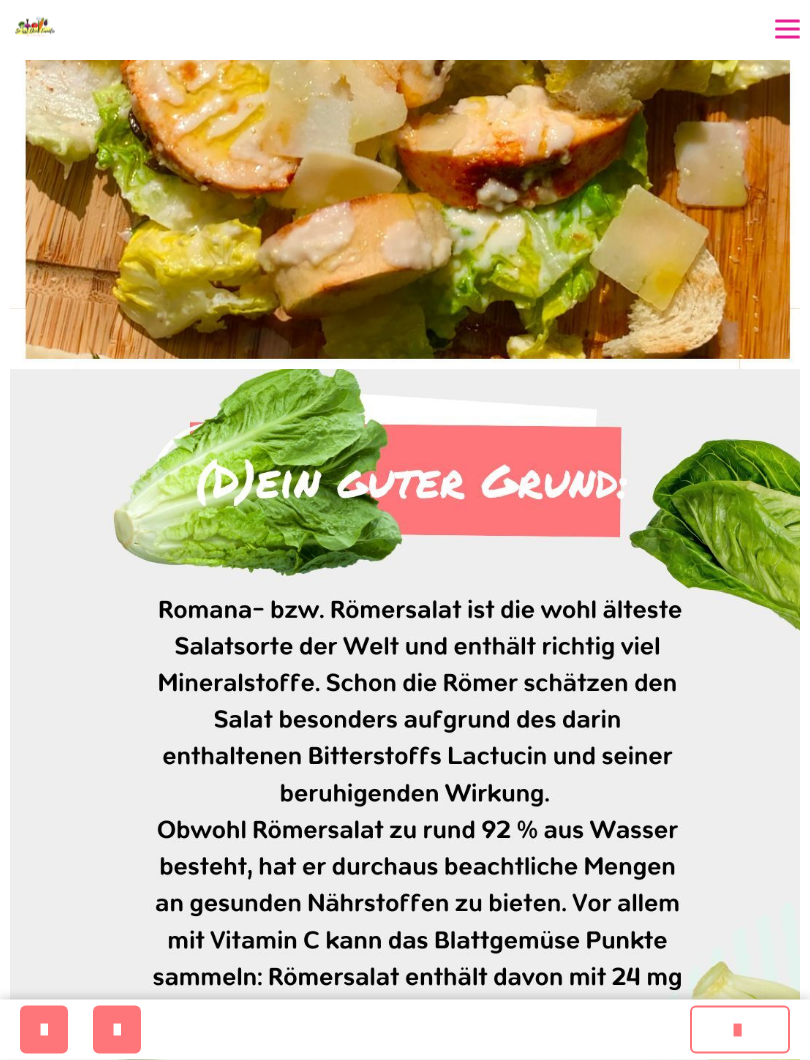 click at bounding box center [117, 1030] 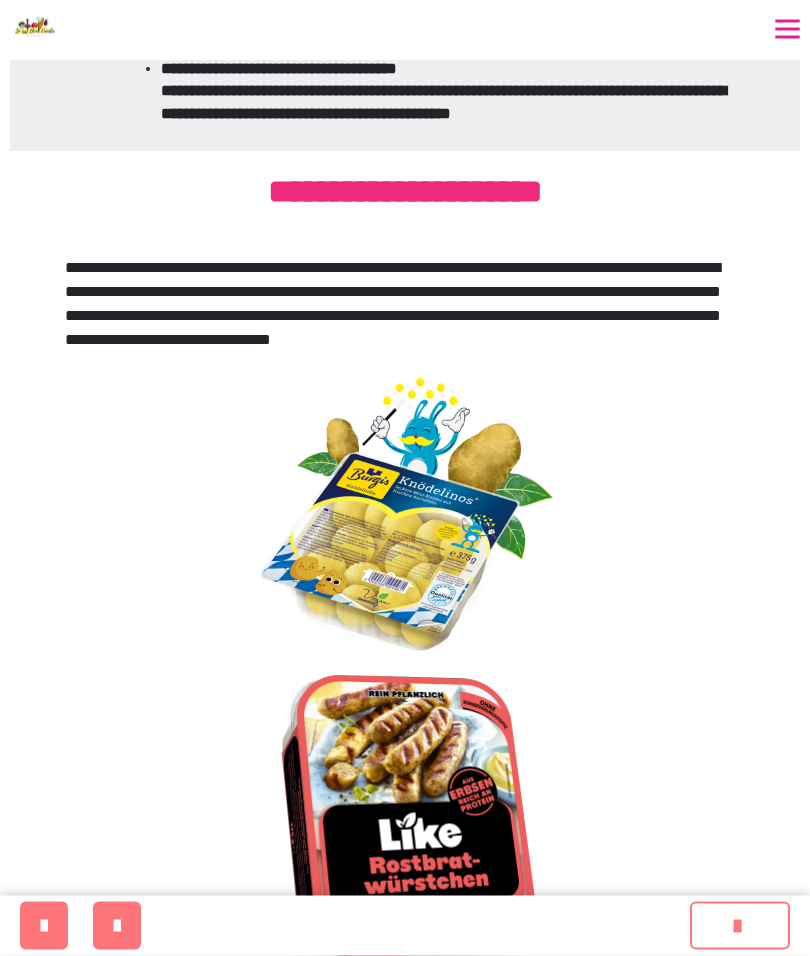 scroll, scrollTop: 3329, scrollLeft: 0, axis: vertical 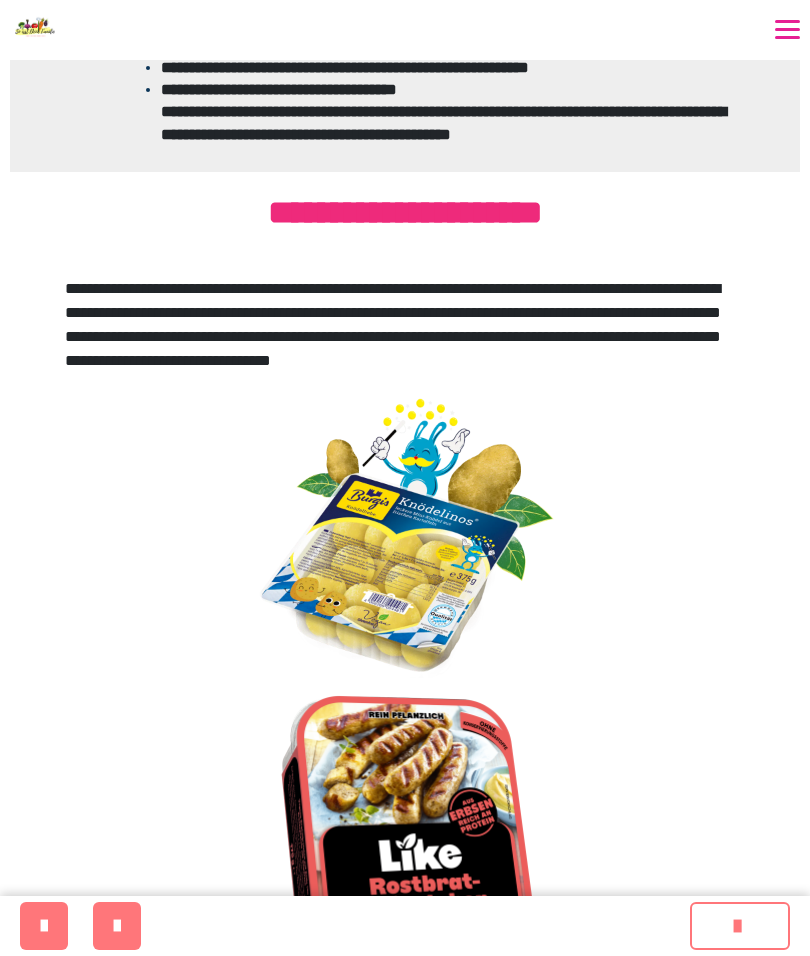 click at bounding box center (117, 926) 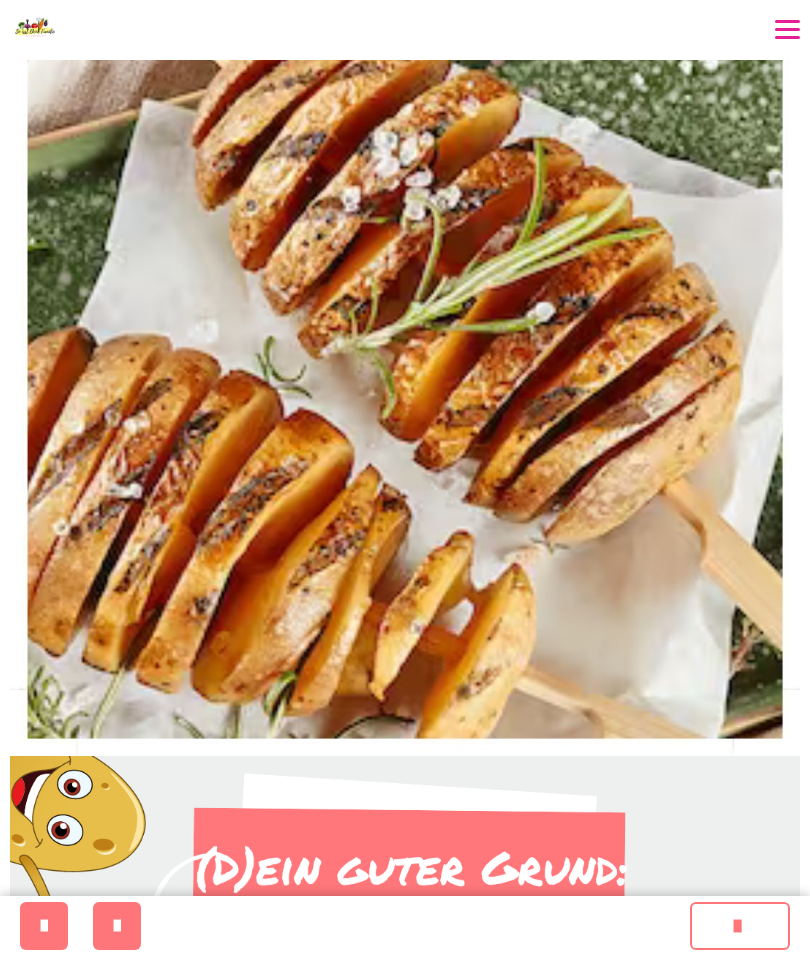 scroll, scrollTop: 581, scrollLeft: 0, axis: vertical 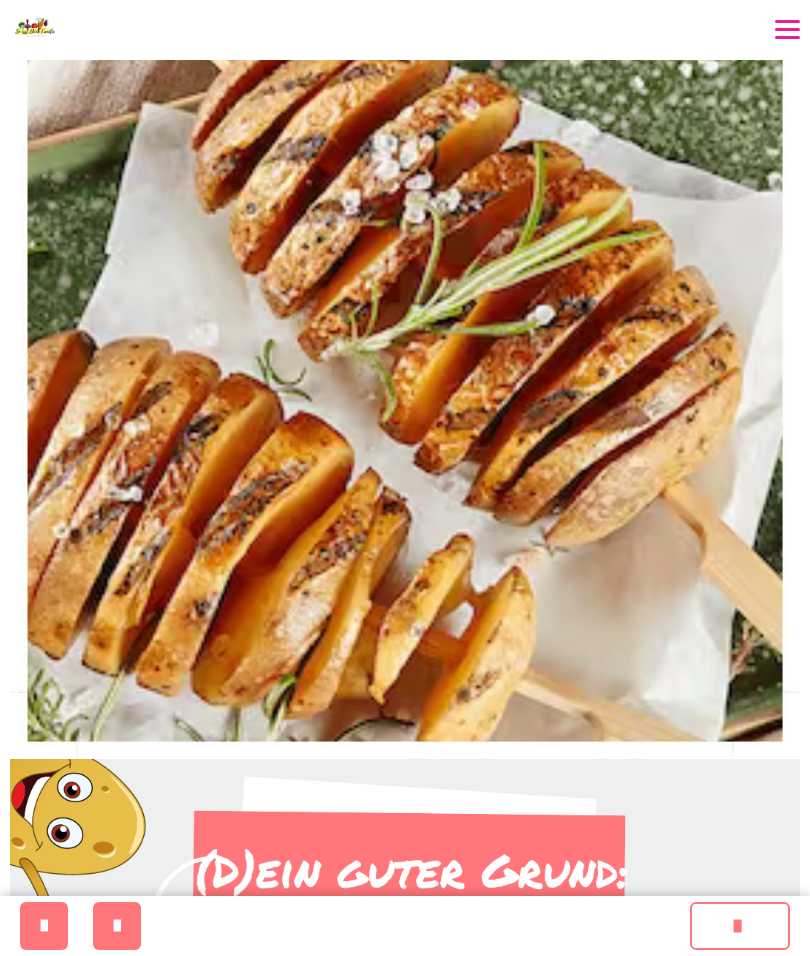 click at bounding box center (117, 926) 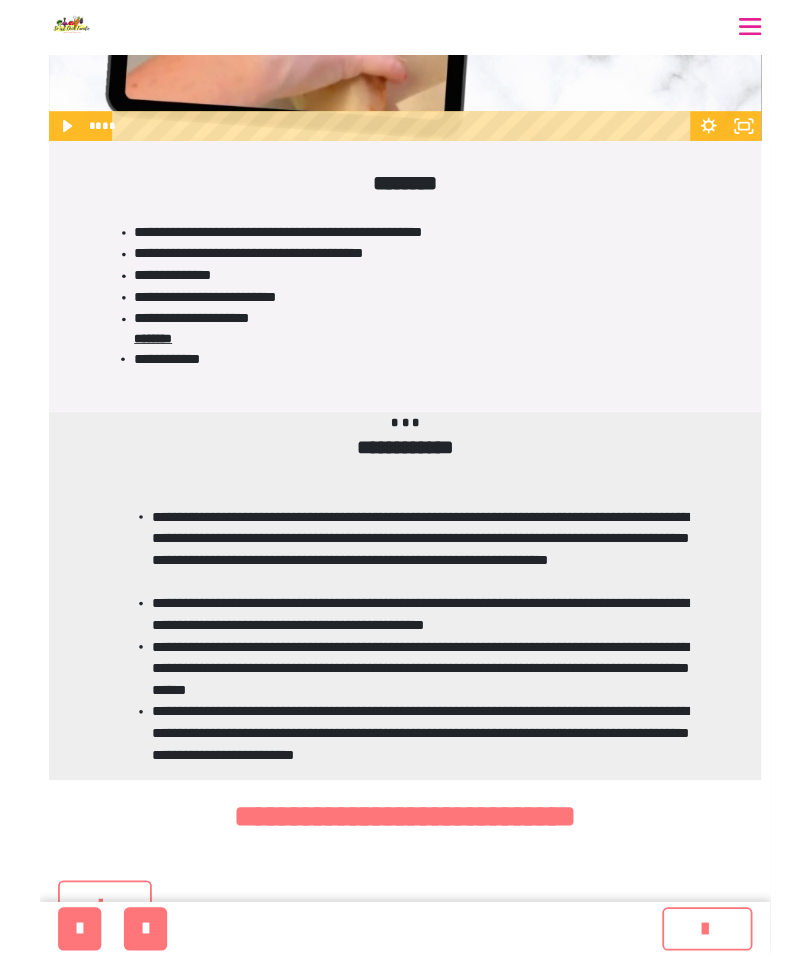 scroll, scrollTop: 2725, scrollLeft: 0, axis: vertical 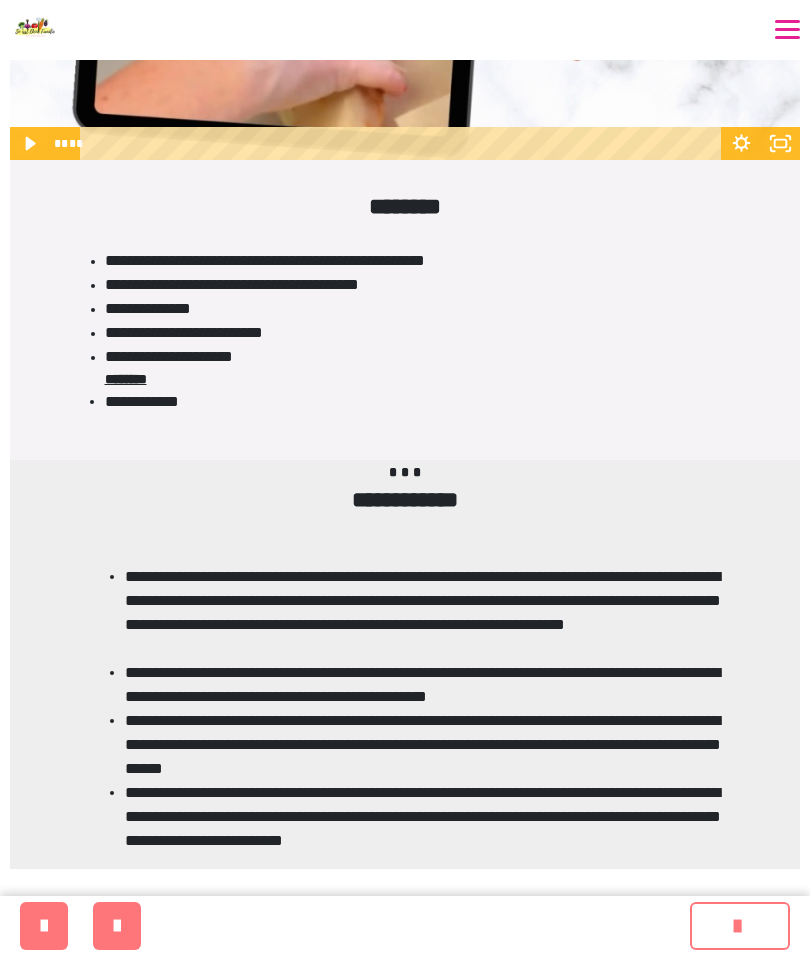 click at bounding box center [117, 926] 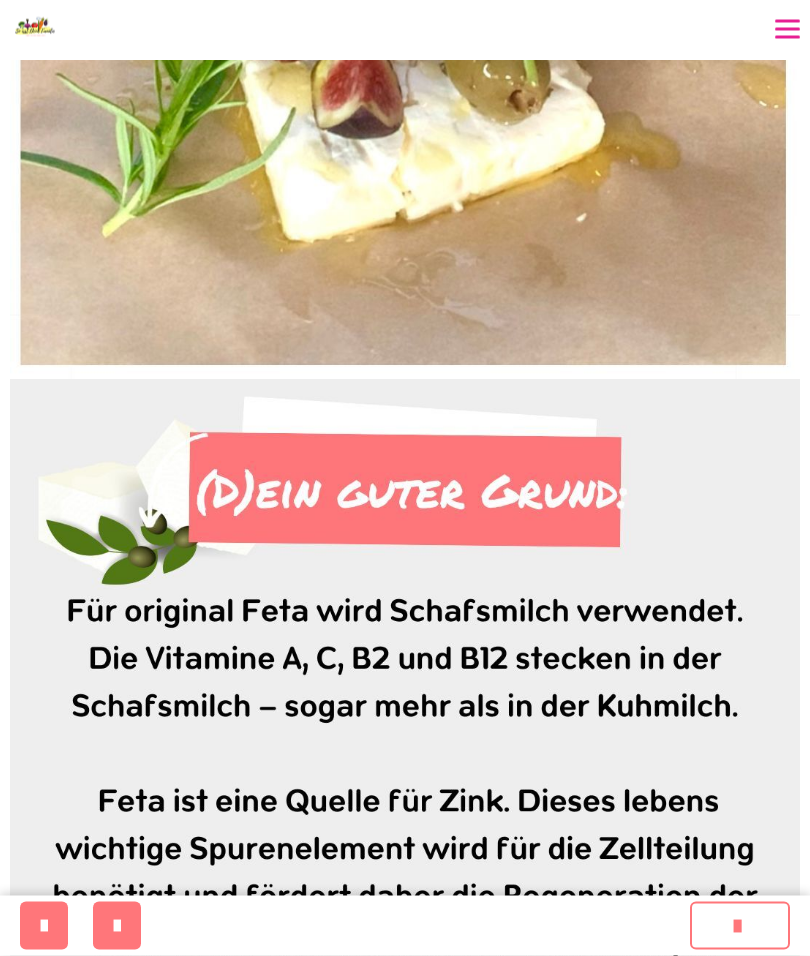 scroll, scrollTop: 926, scrollLeft: 0, axis: vertical 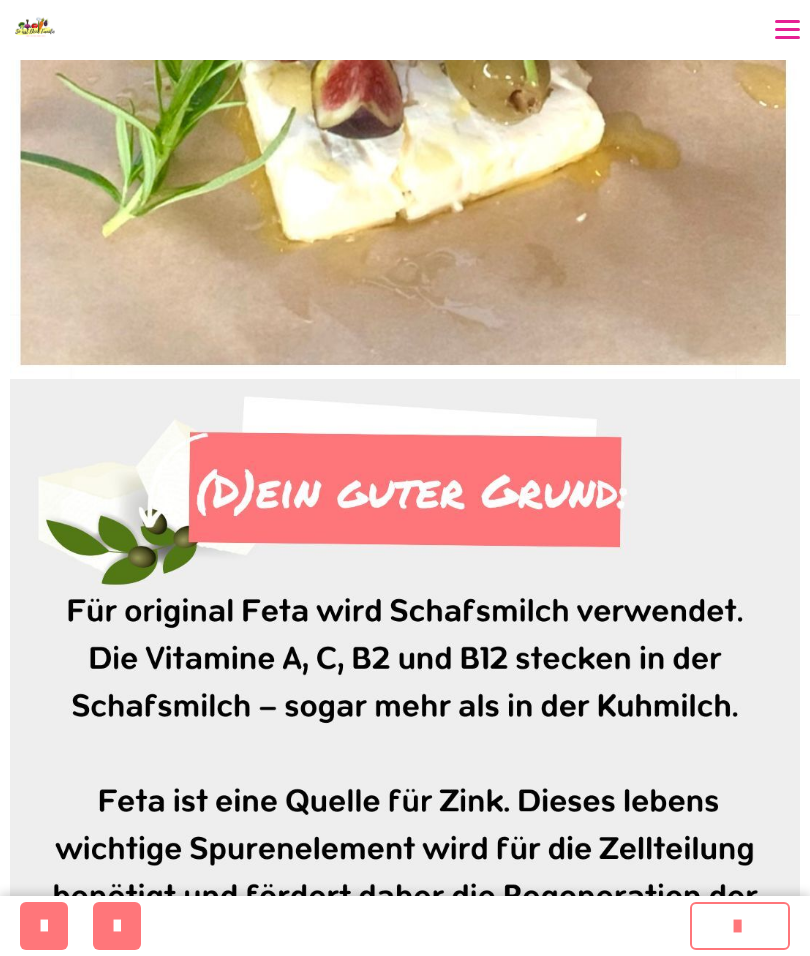 click at bounding box center (117, 926) 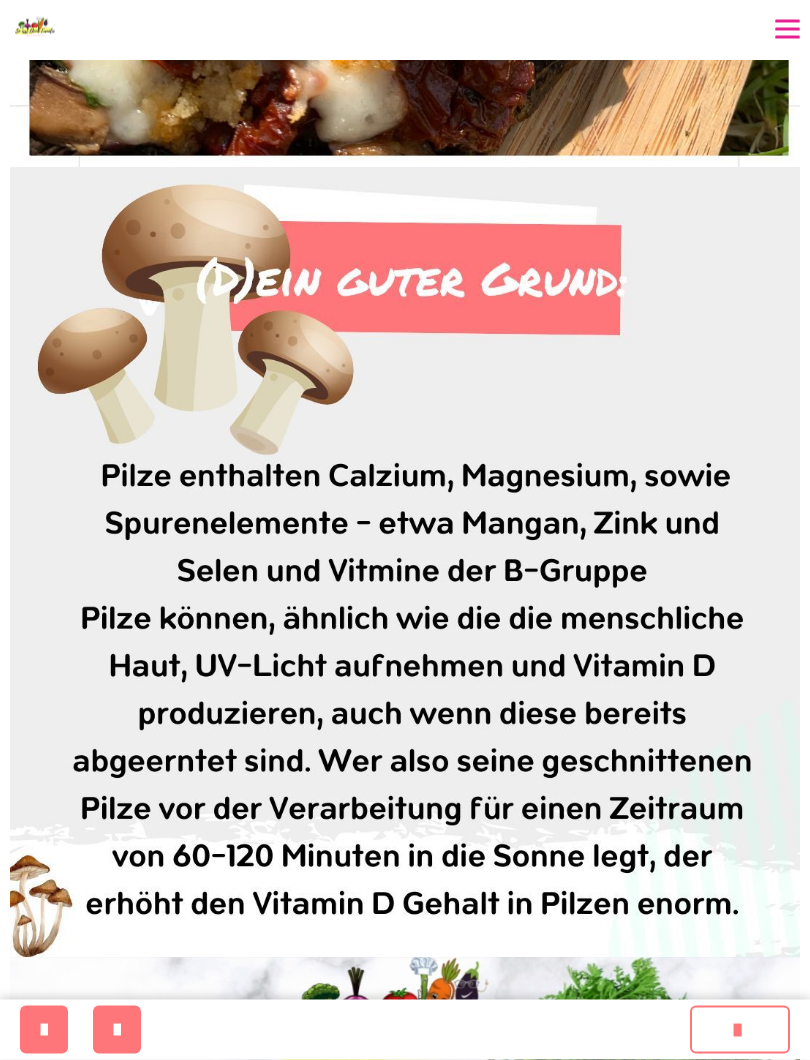 scroll, scrollTop: 1138, scrollLeft: 0, axis: vertical 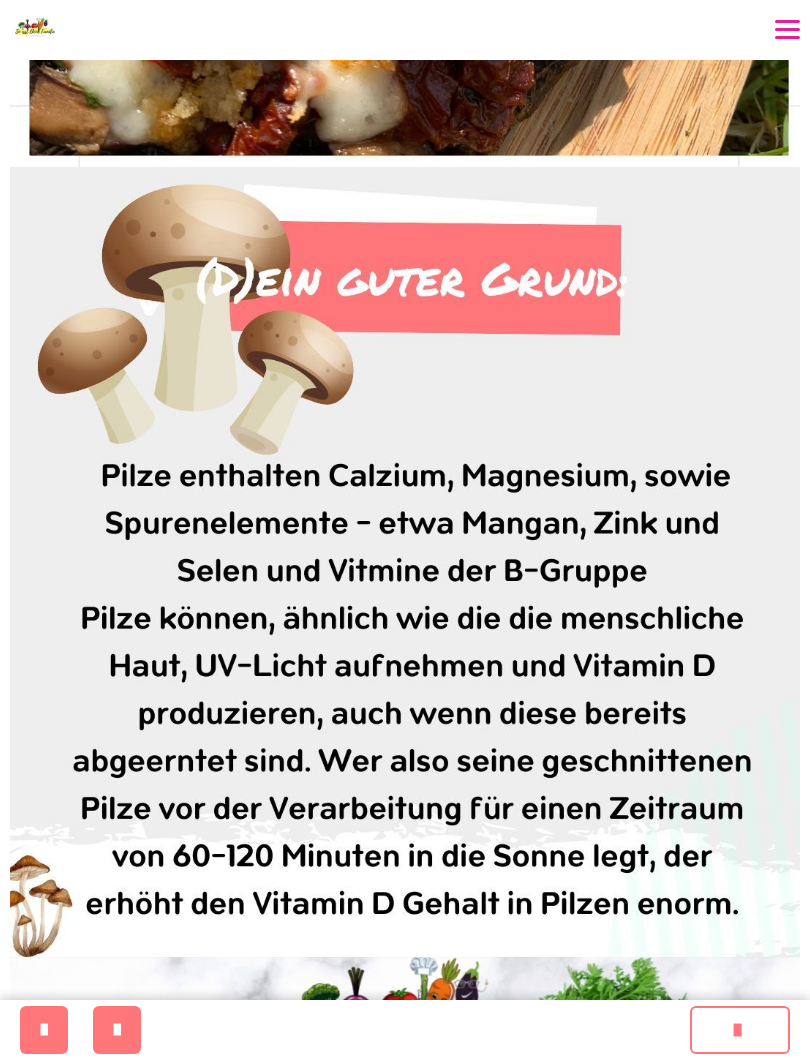 click at bounding box center (117, 1030) 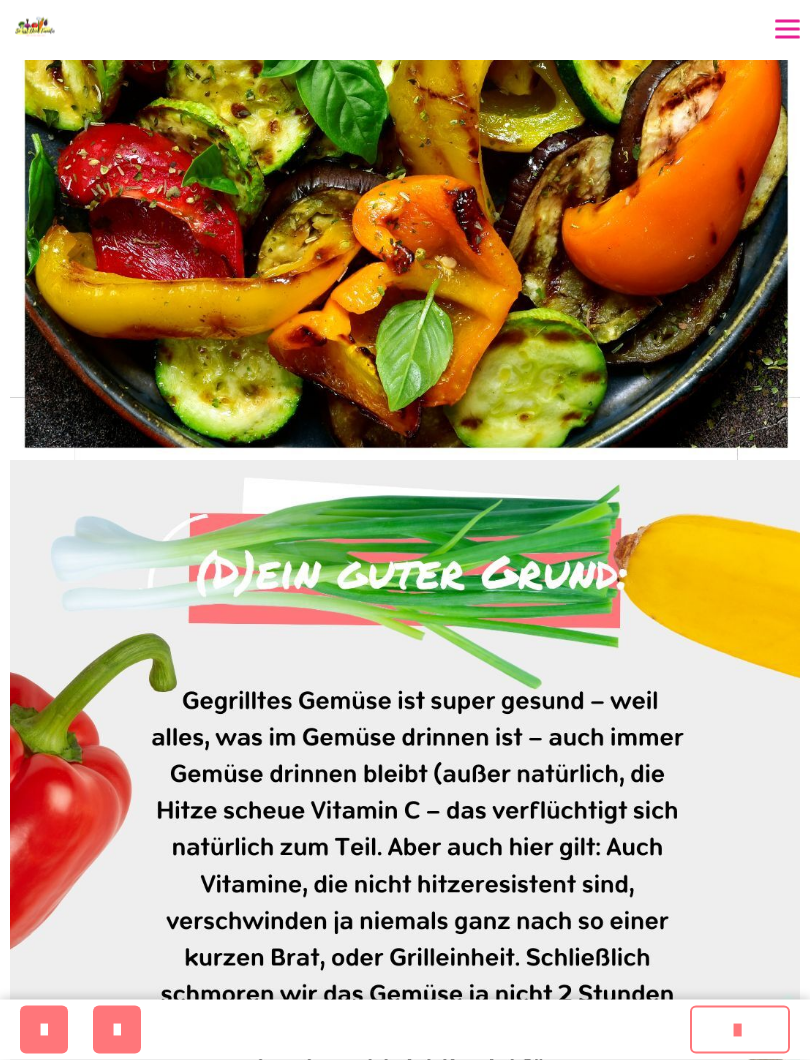 scroll, scrollTop: 847, scrollLeft: 0, axis: vertical 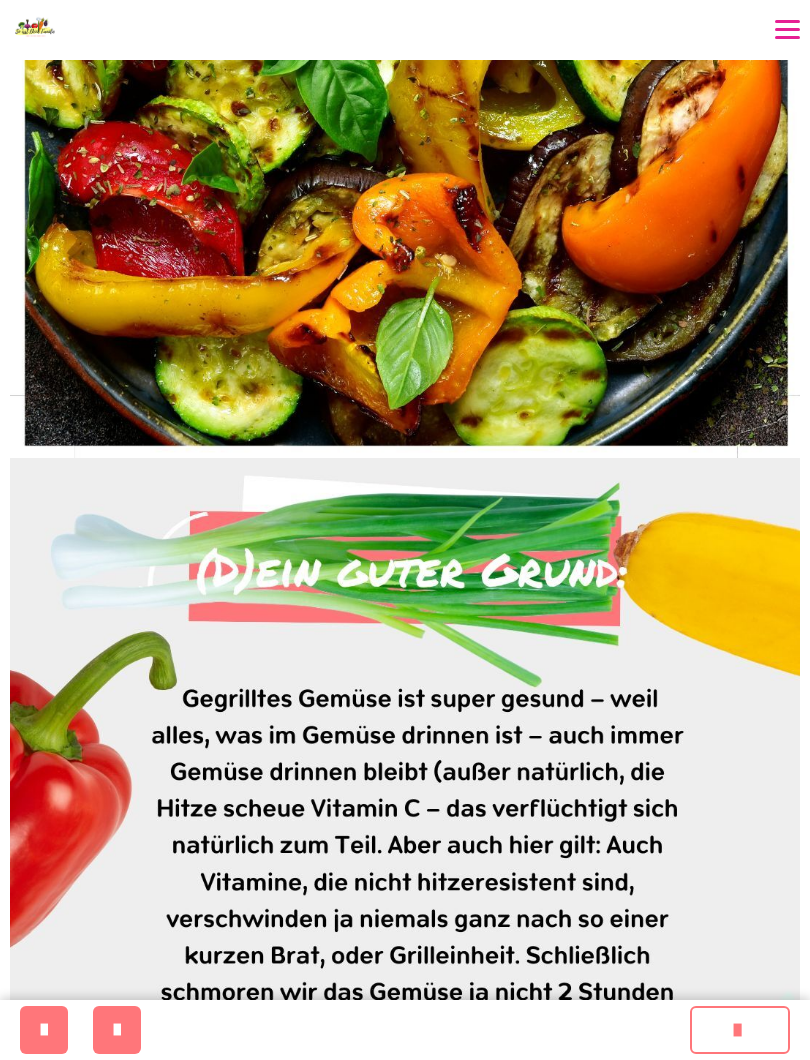 click at bounding box center (117, 1030) 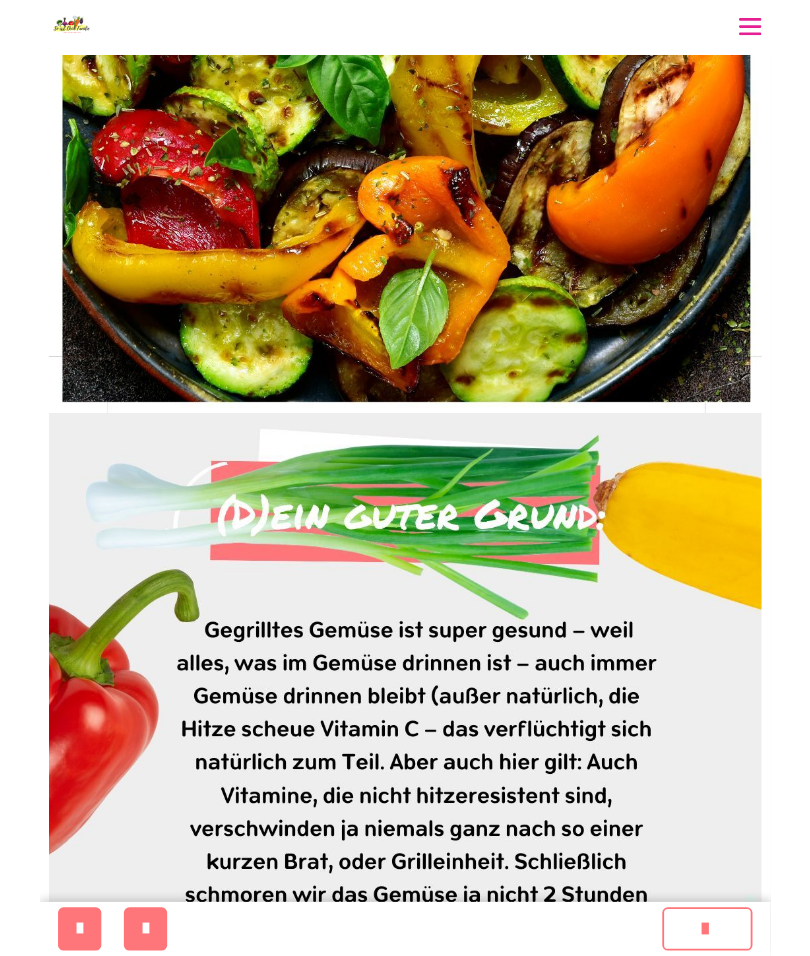 scroll, scrollTop: 0, scrollLeft: 0, axis: both 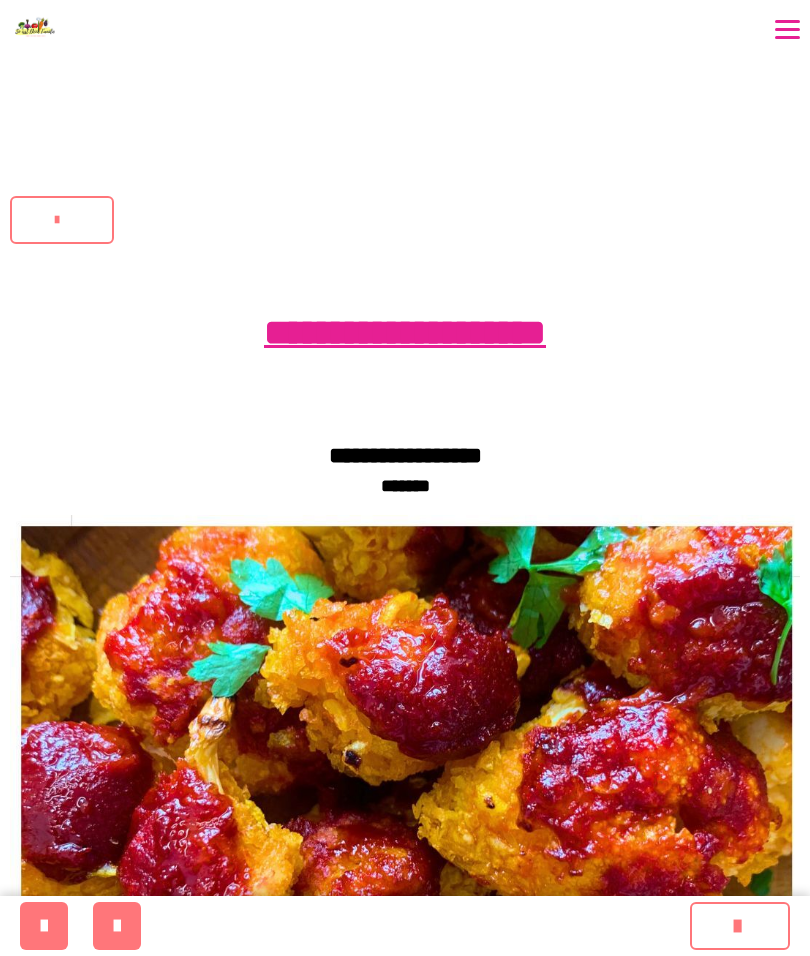 click at bounding box center [117, 926] 